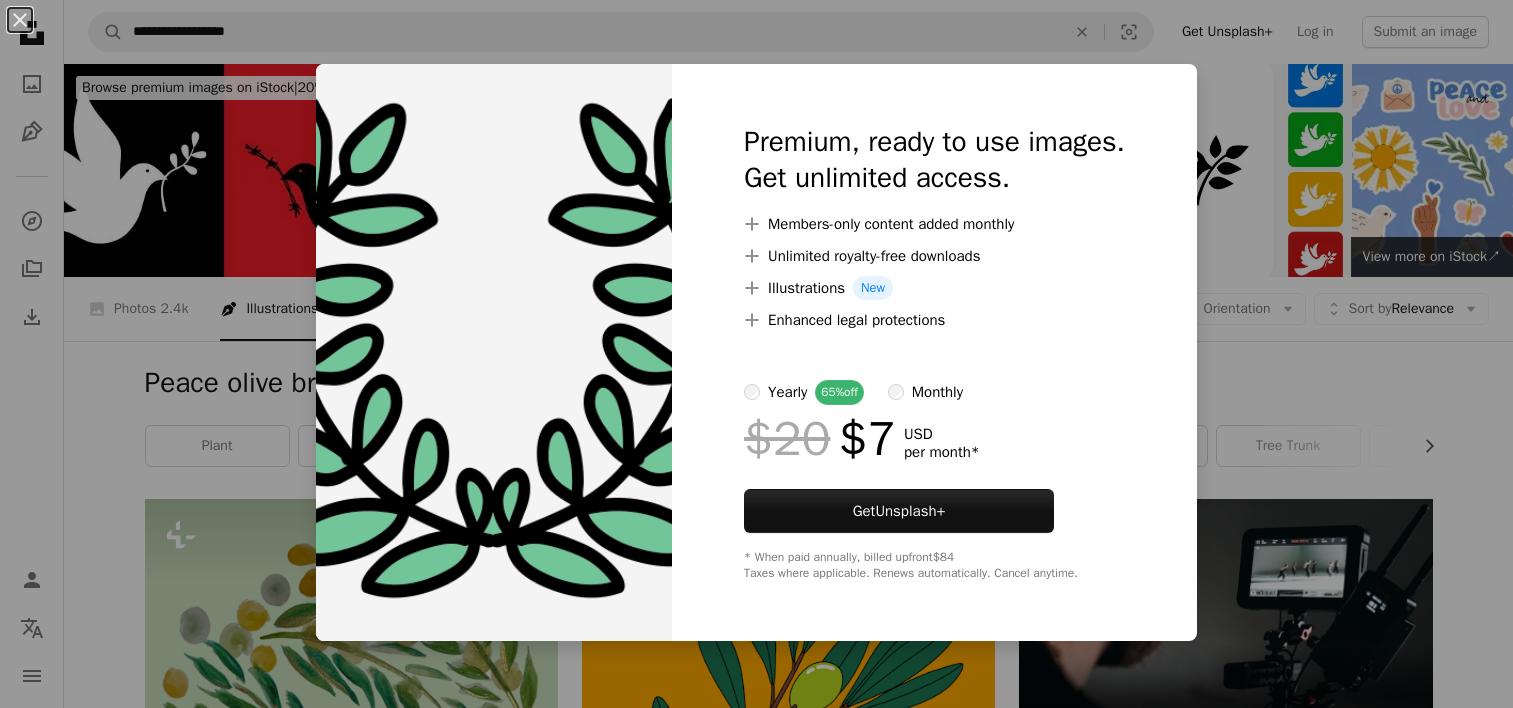 scroll, scrollTop: 10100, scrollLeft: 0, axis: vertical 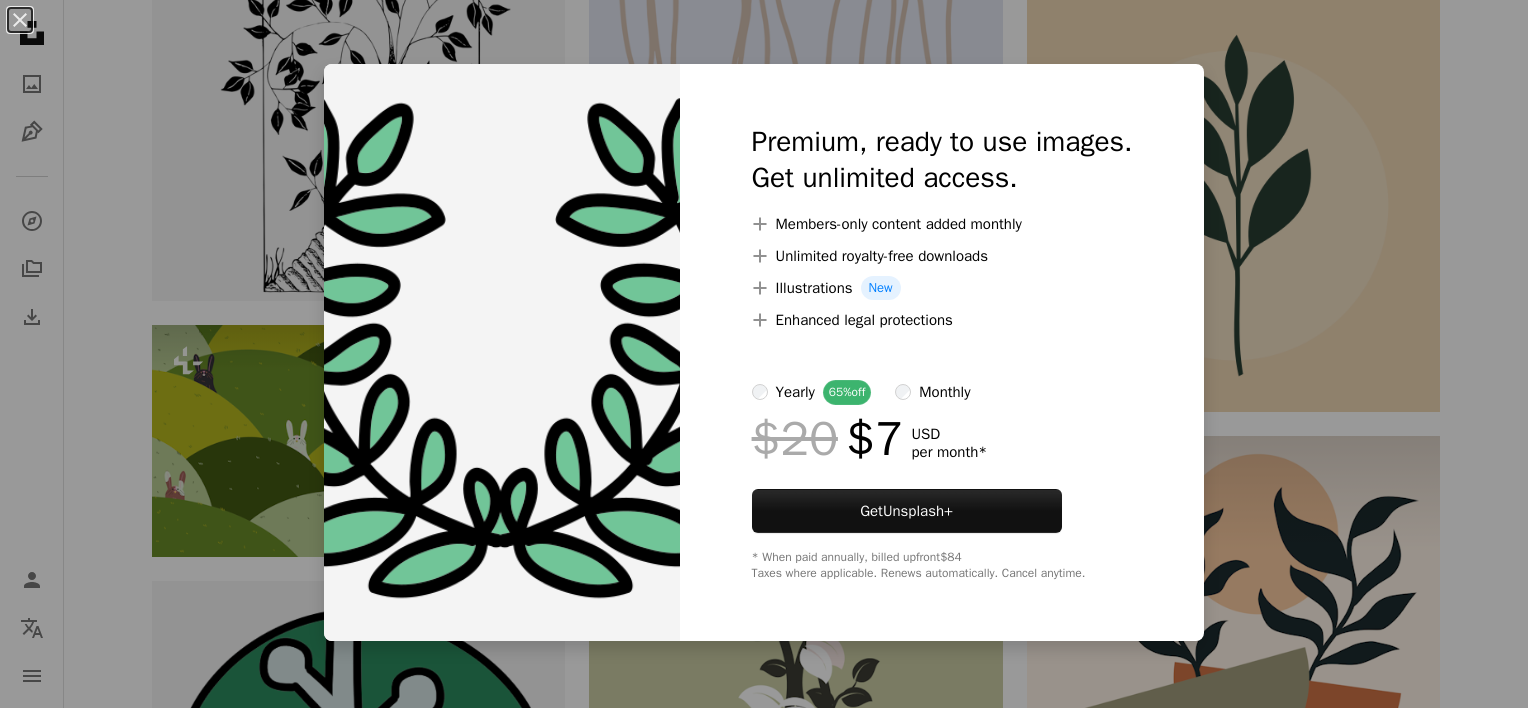 click on "An X shape Premium, ready to use images. Get unlimited access. A plus sign Members-only content added monthly A plus sign Unlimited royalty-free downloads A plus sign Illustrations  New A plus sign Enhanced legal protections yearly 65%  off monthly $20   $7 USD per month * Get  Unsplash+ * When paid annually, billed upfront  $84 Taxes where applicable. Renews automatically. Cancel anytime." at bounding box center (764, 354) 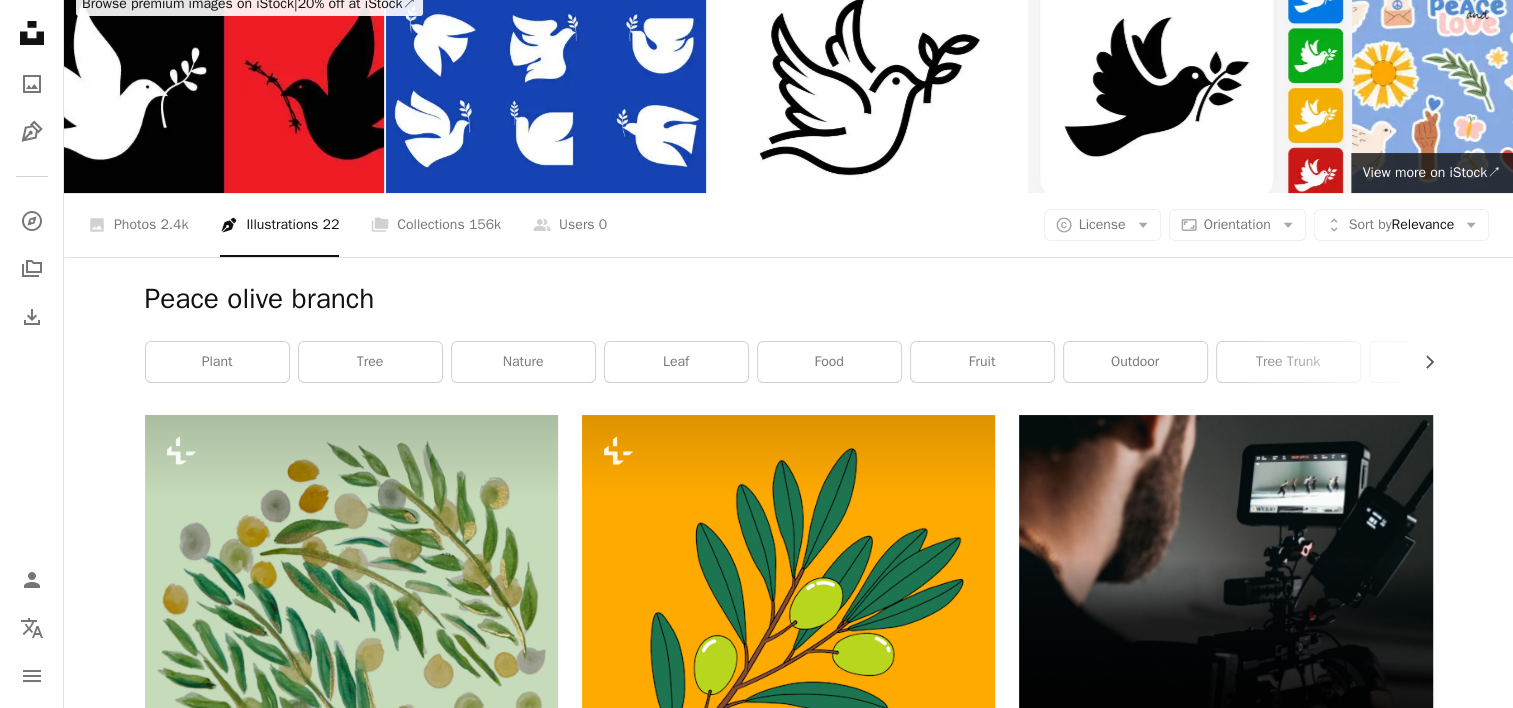 scroll, scrollTop: 0, scrollLeft: 0, axis: both 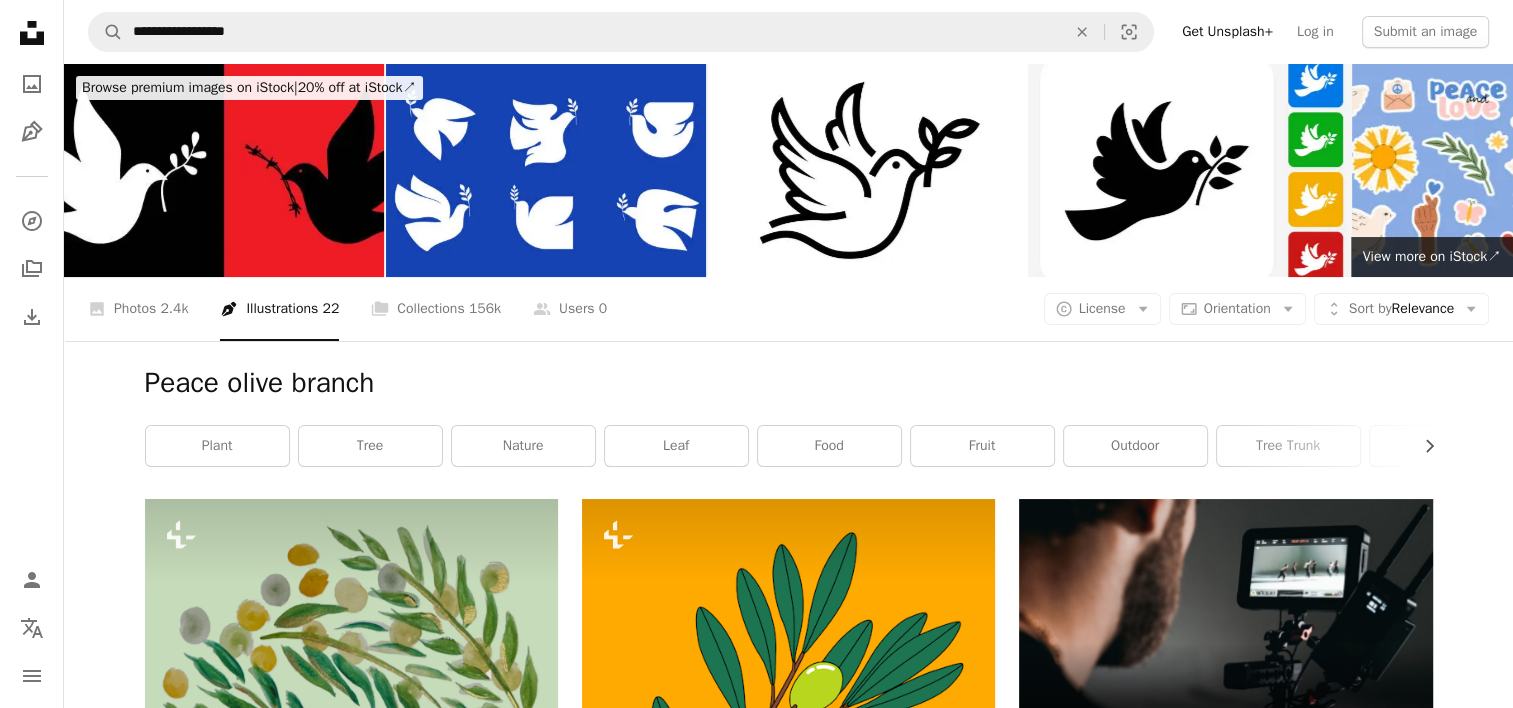 click on "Unsplash logo Unsplash Home" 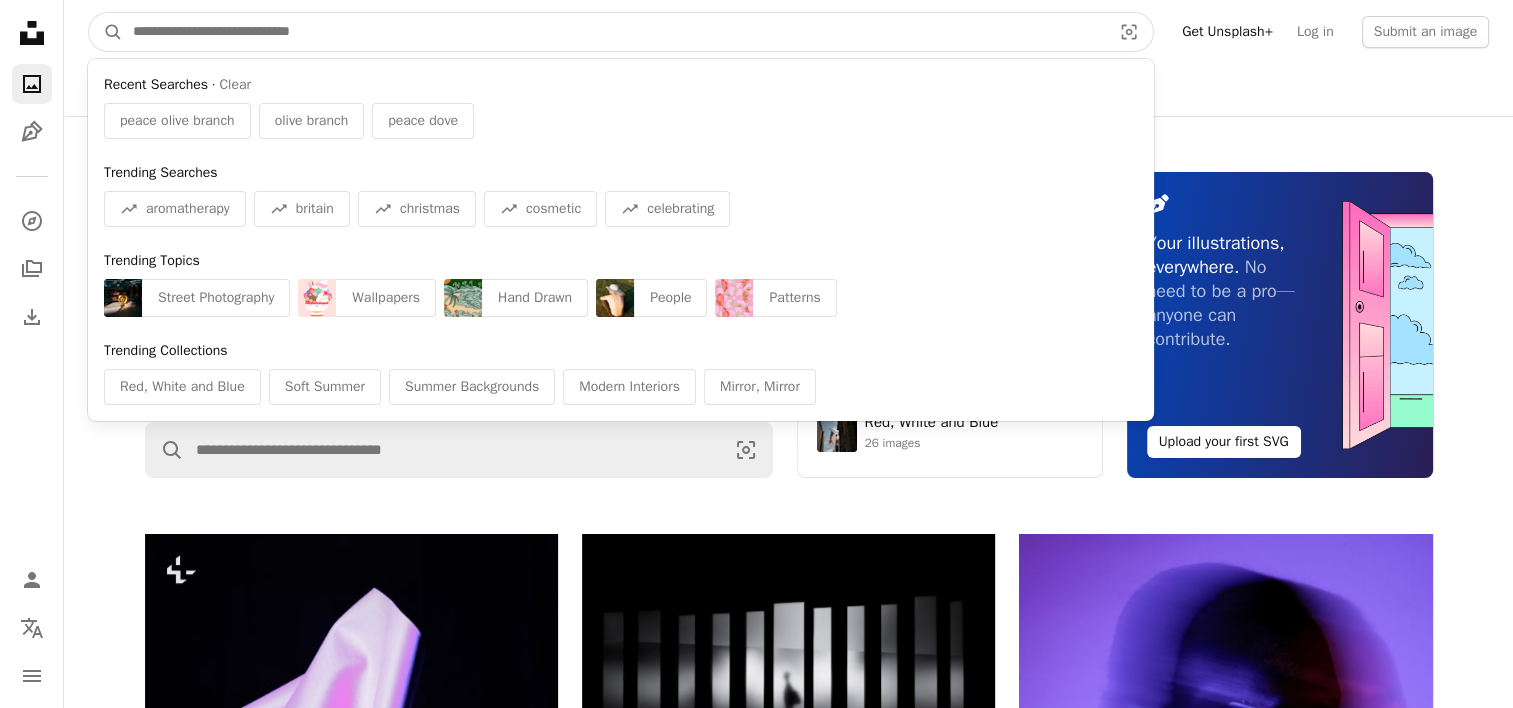 click at bounding box center [614, 32] 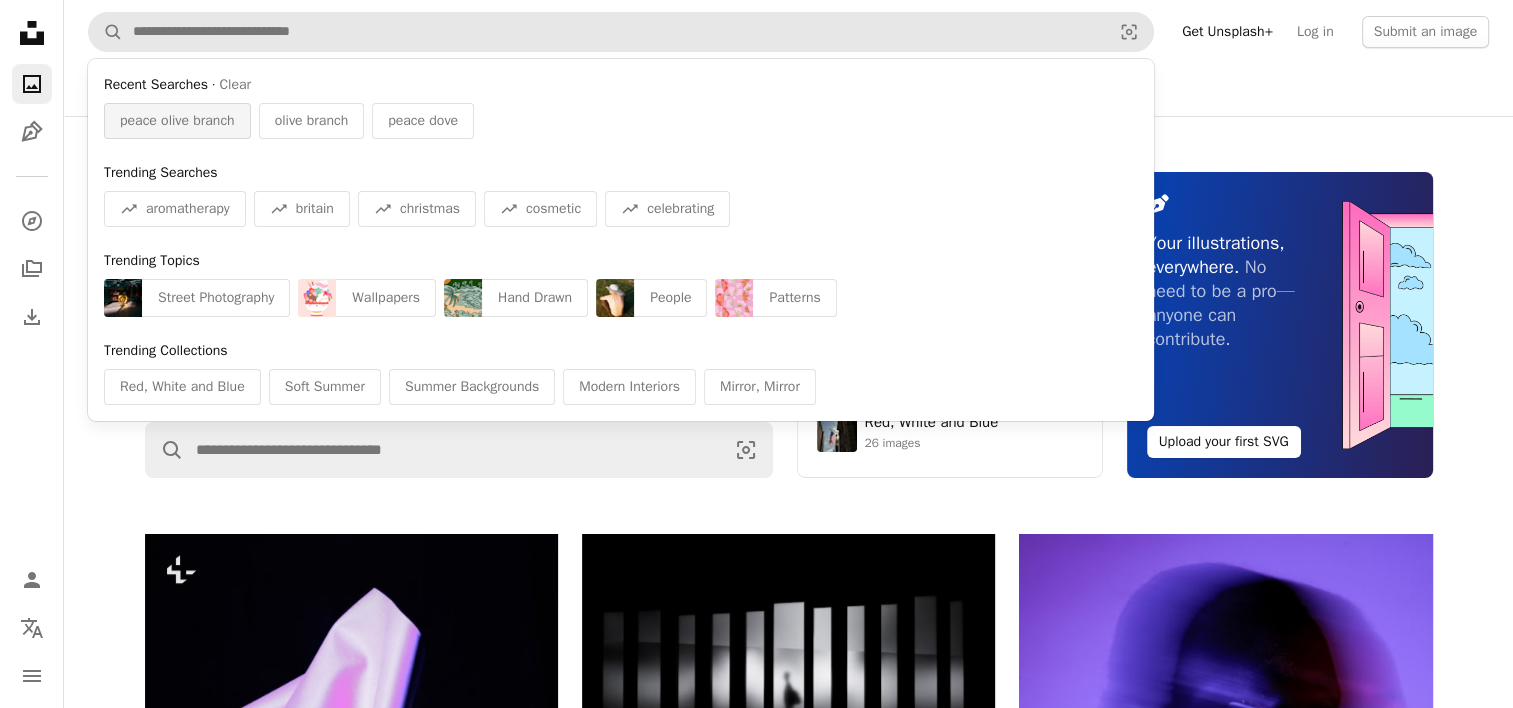 click on "peace olive branch" at bounding box center (177, 121) 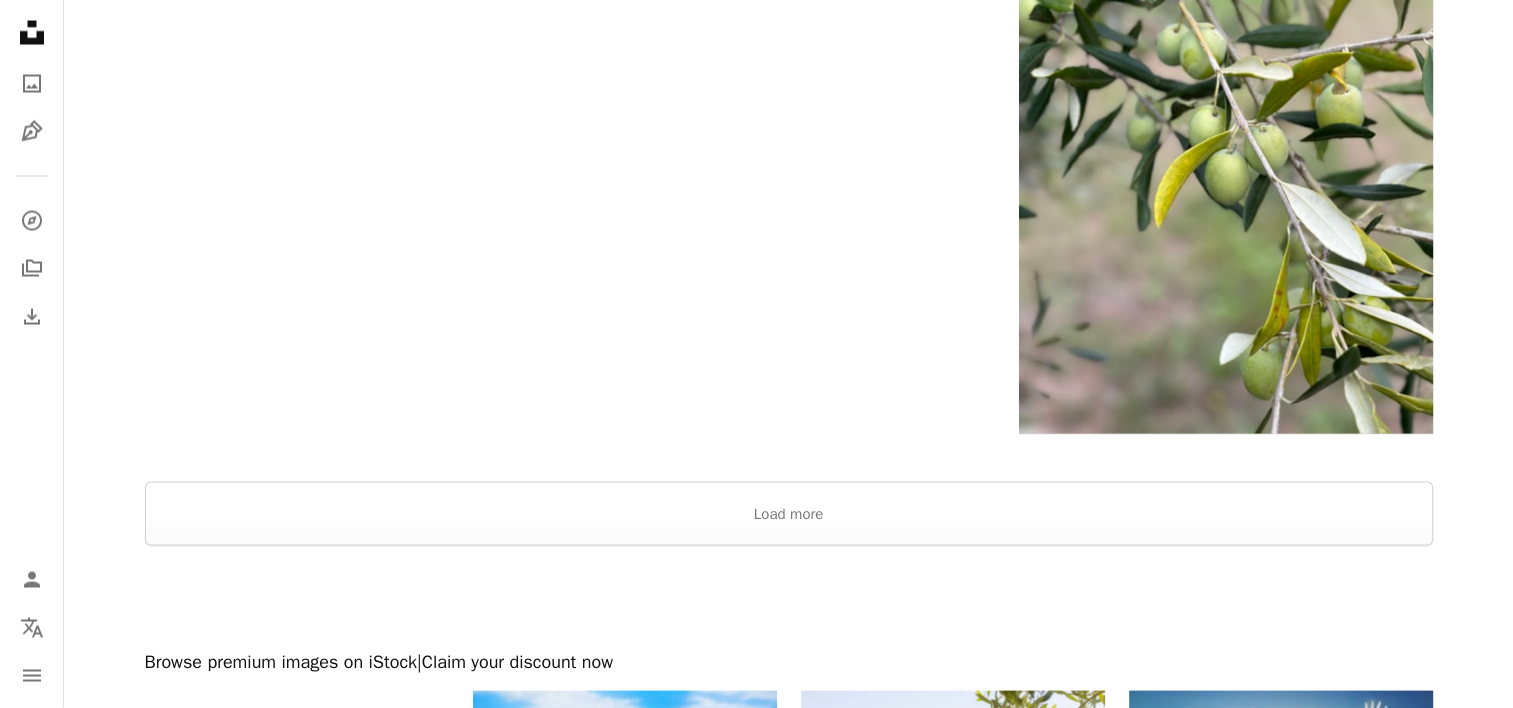 scroll, scrollTop: 4200, scrollLeft: 0, axis: vertical 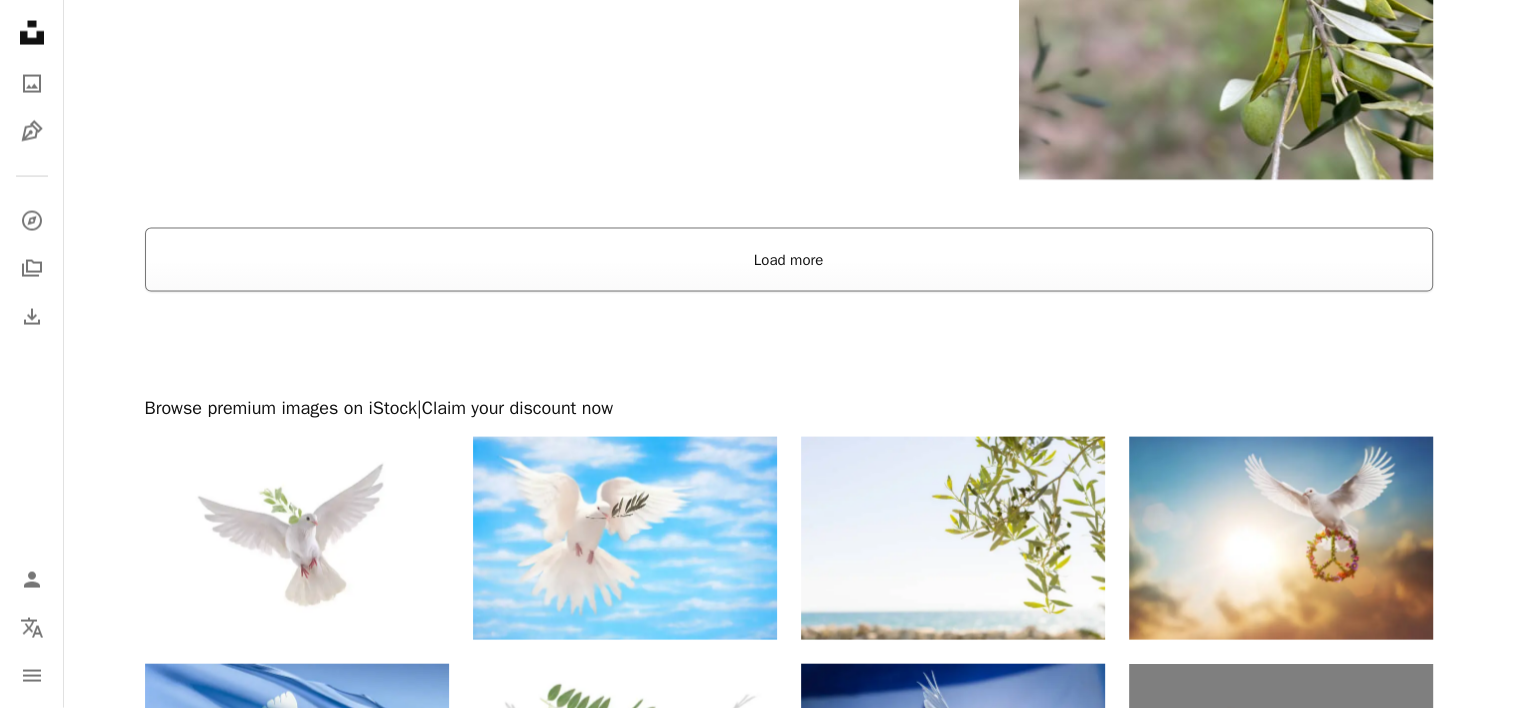 click on "Load more" at bounding box center [789, 260] 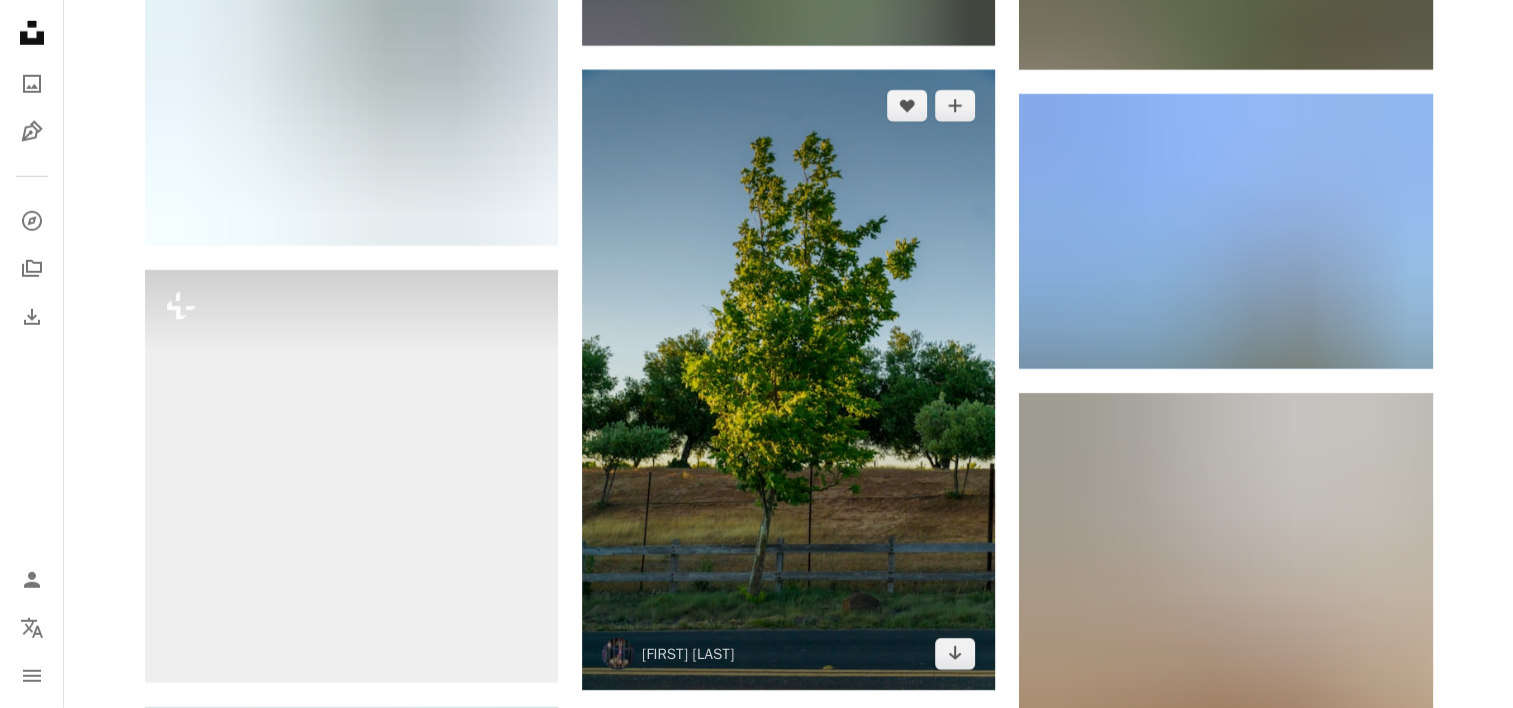 scroll, scrollTop: 89600, scrollLeft: 0, axis: vertical 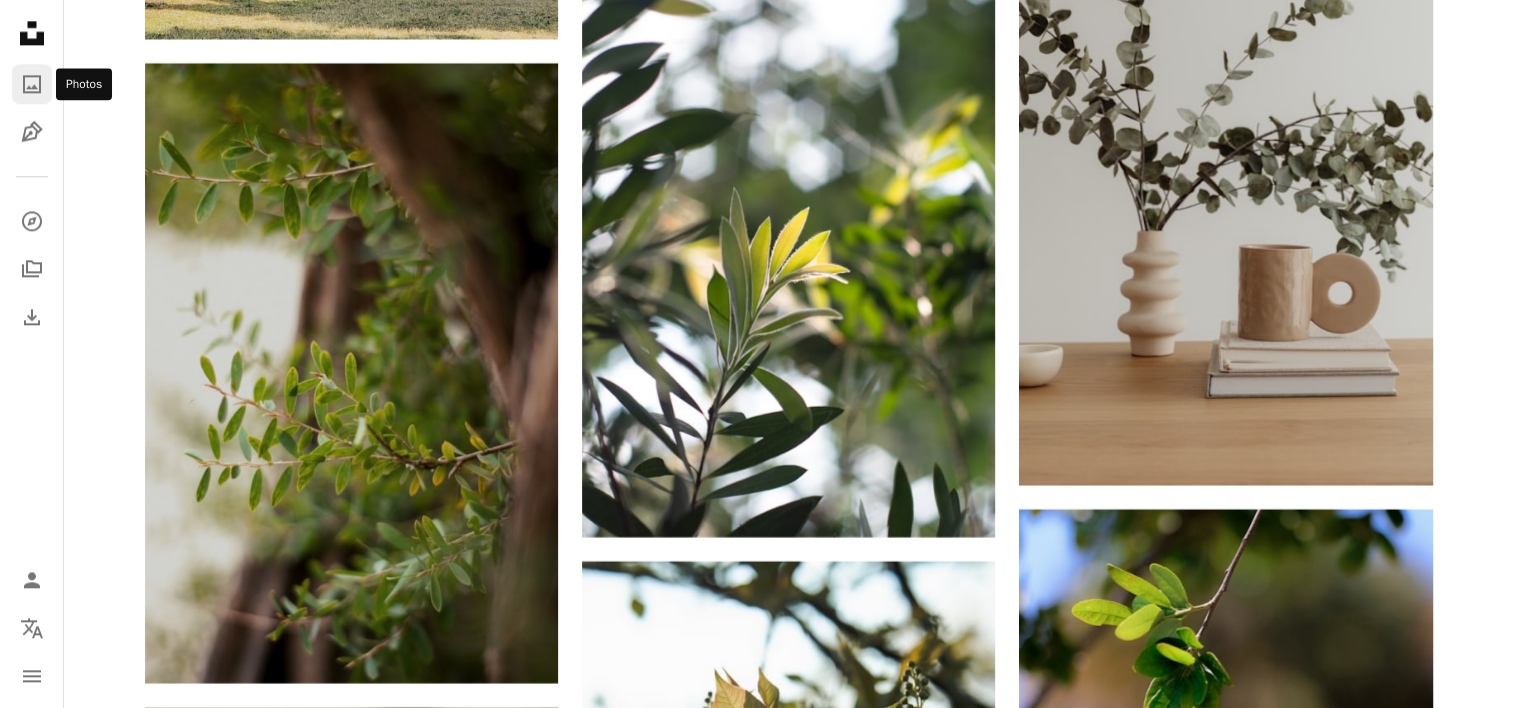 click 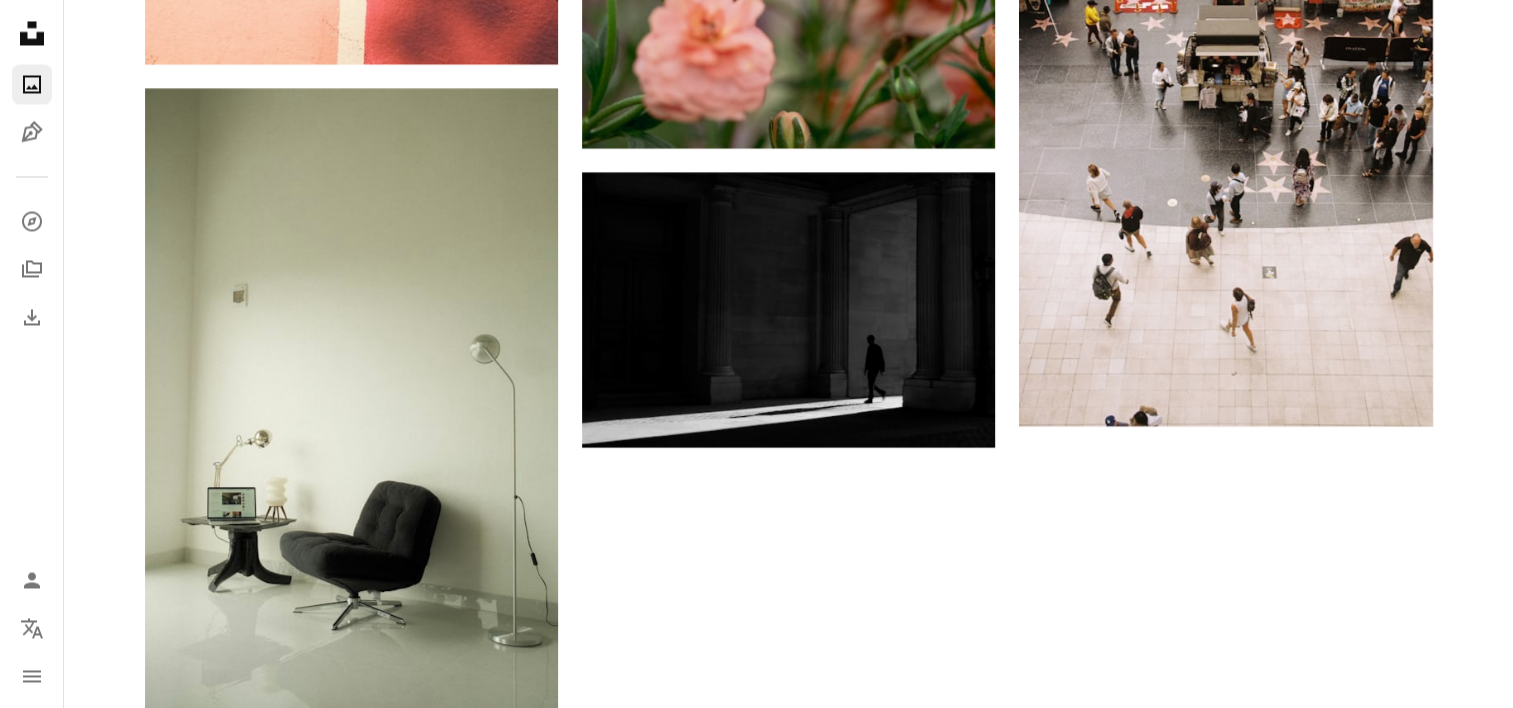 scroll, scrollTop: 0, scrollLeft: 0, axis: both 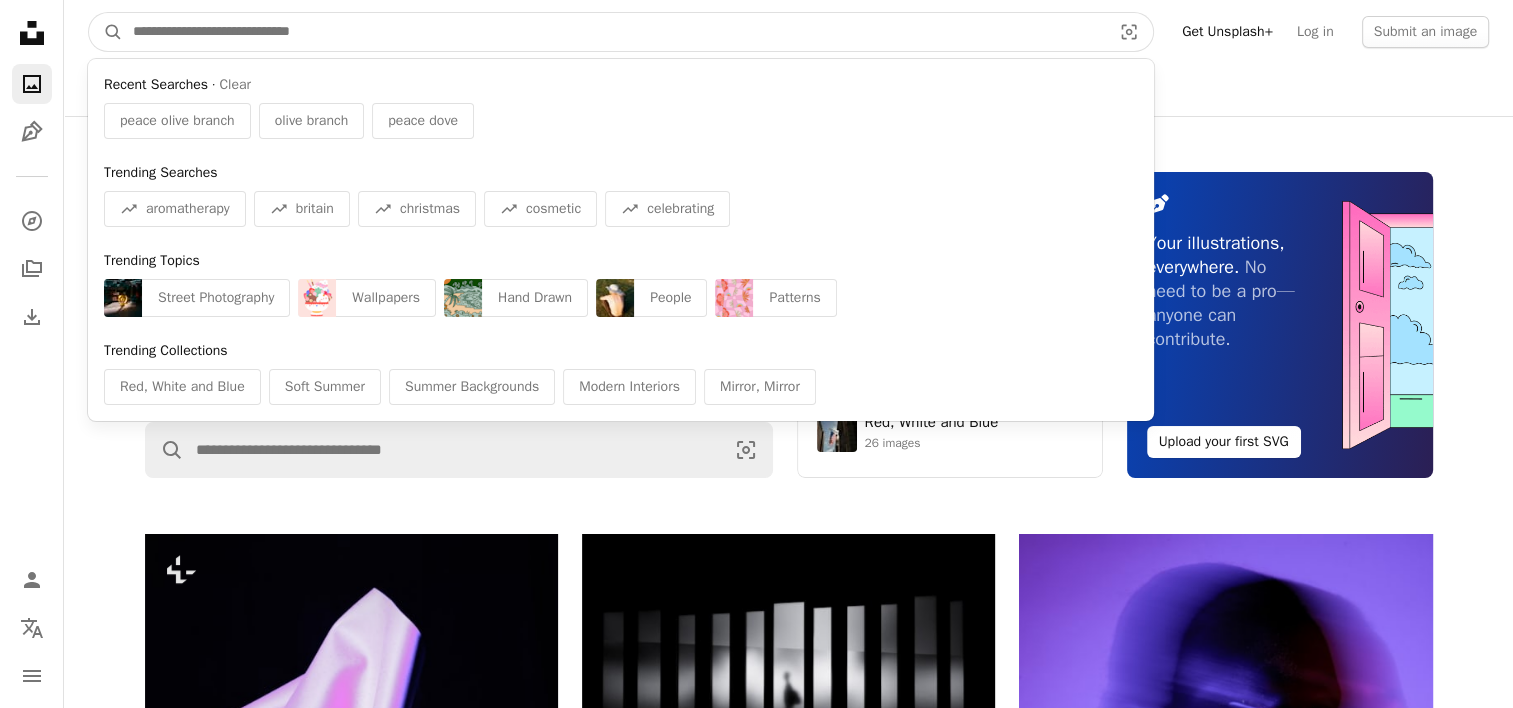 click at bounding box center [614, 32] 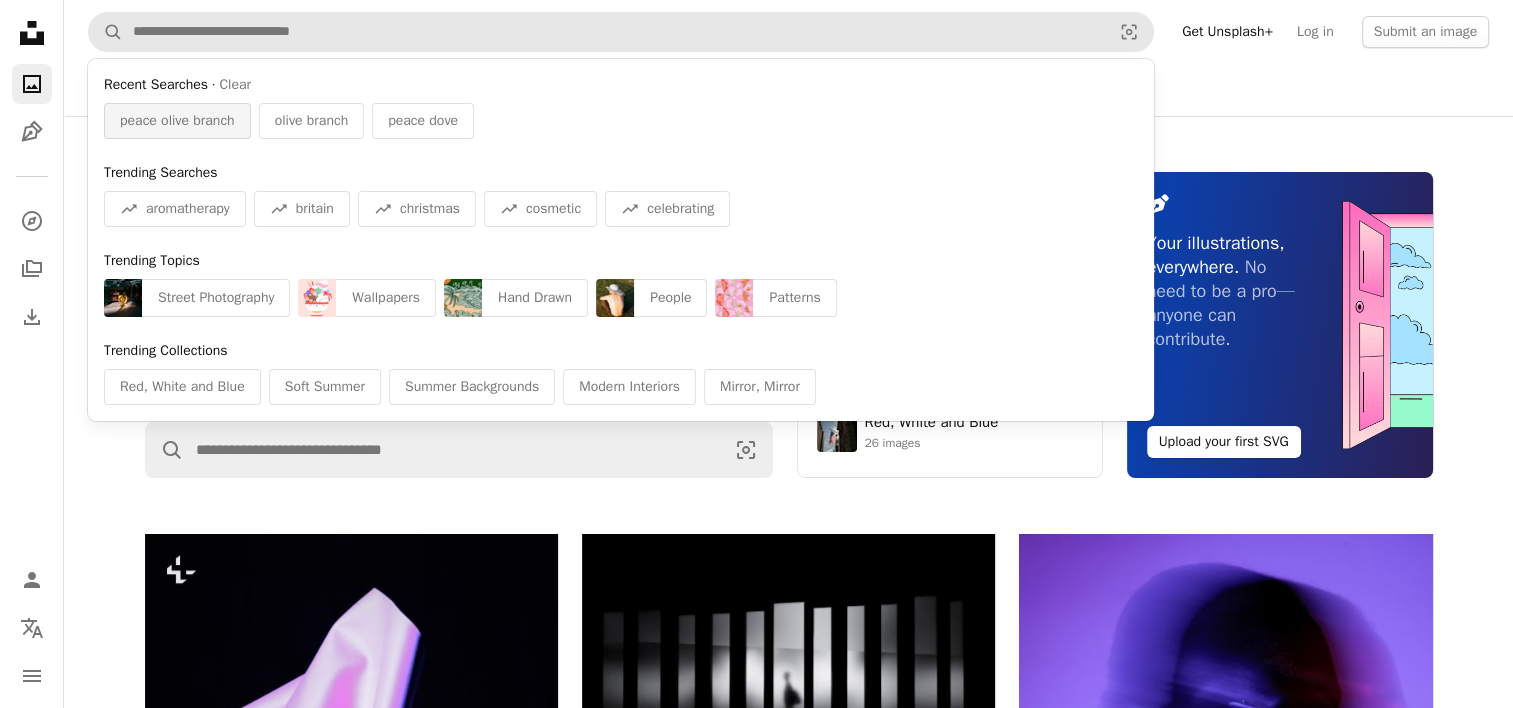 click on "peace olive branch" at bounding box center [177, 121] 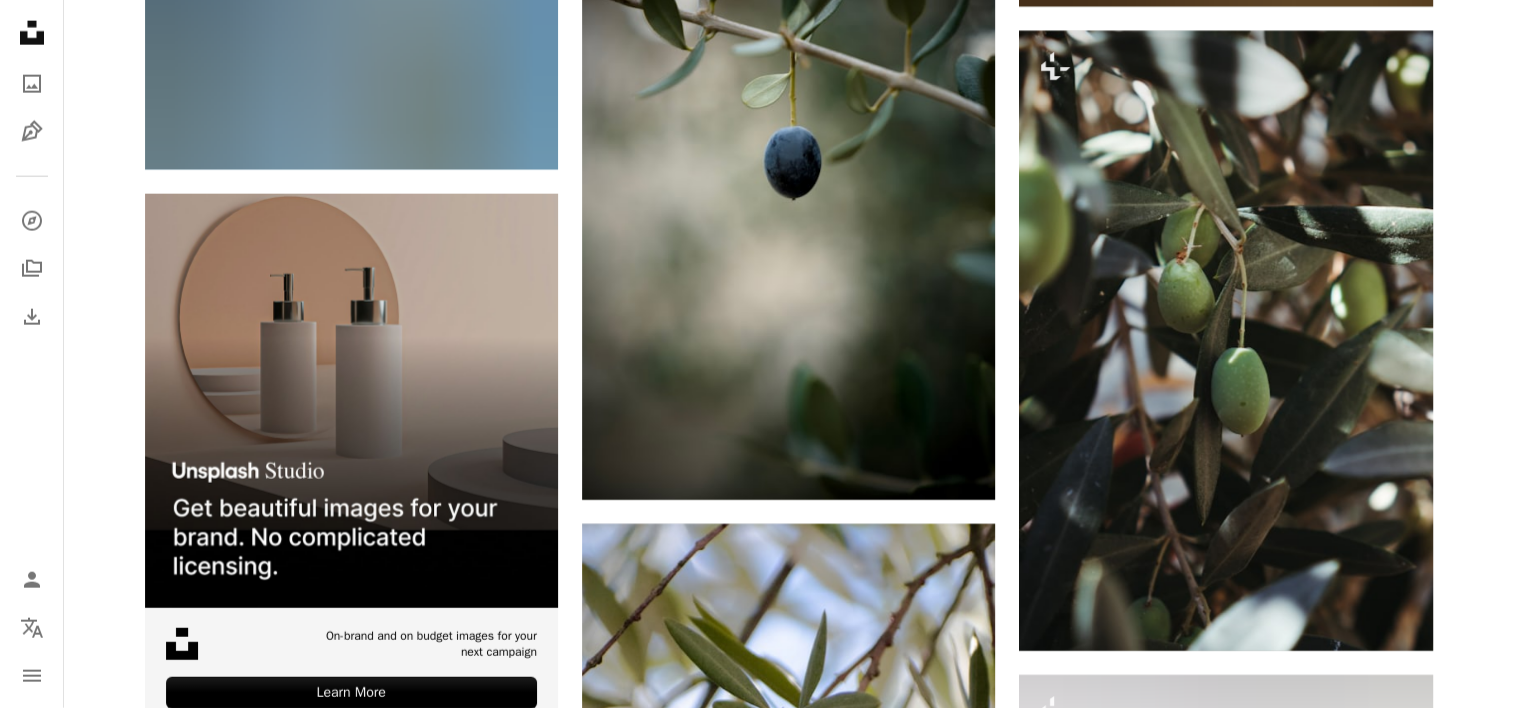 scroll, scrollTop: 5332, scrollLeft: 0, axis: vertical 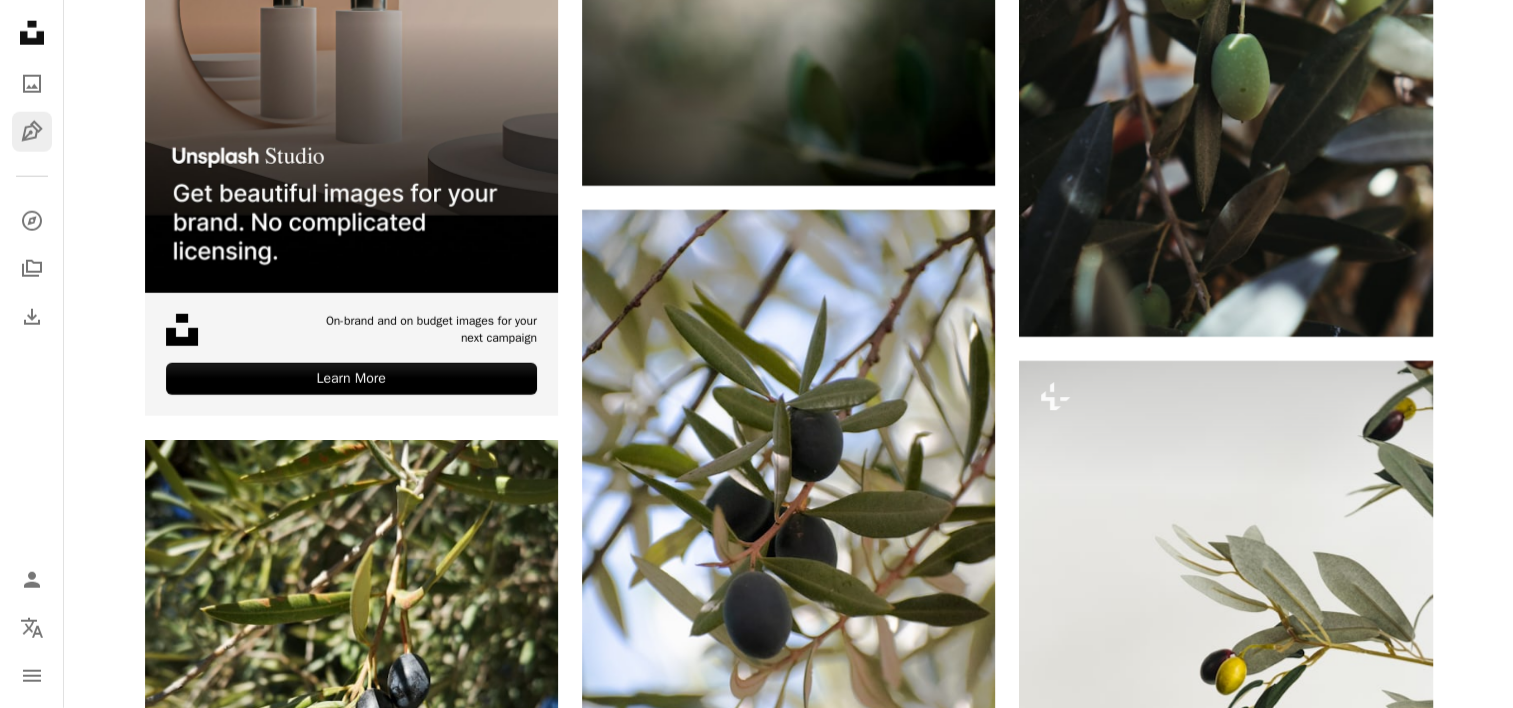 click 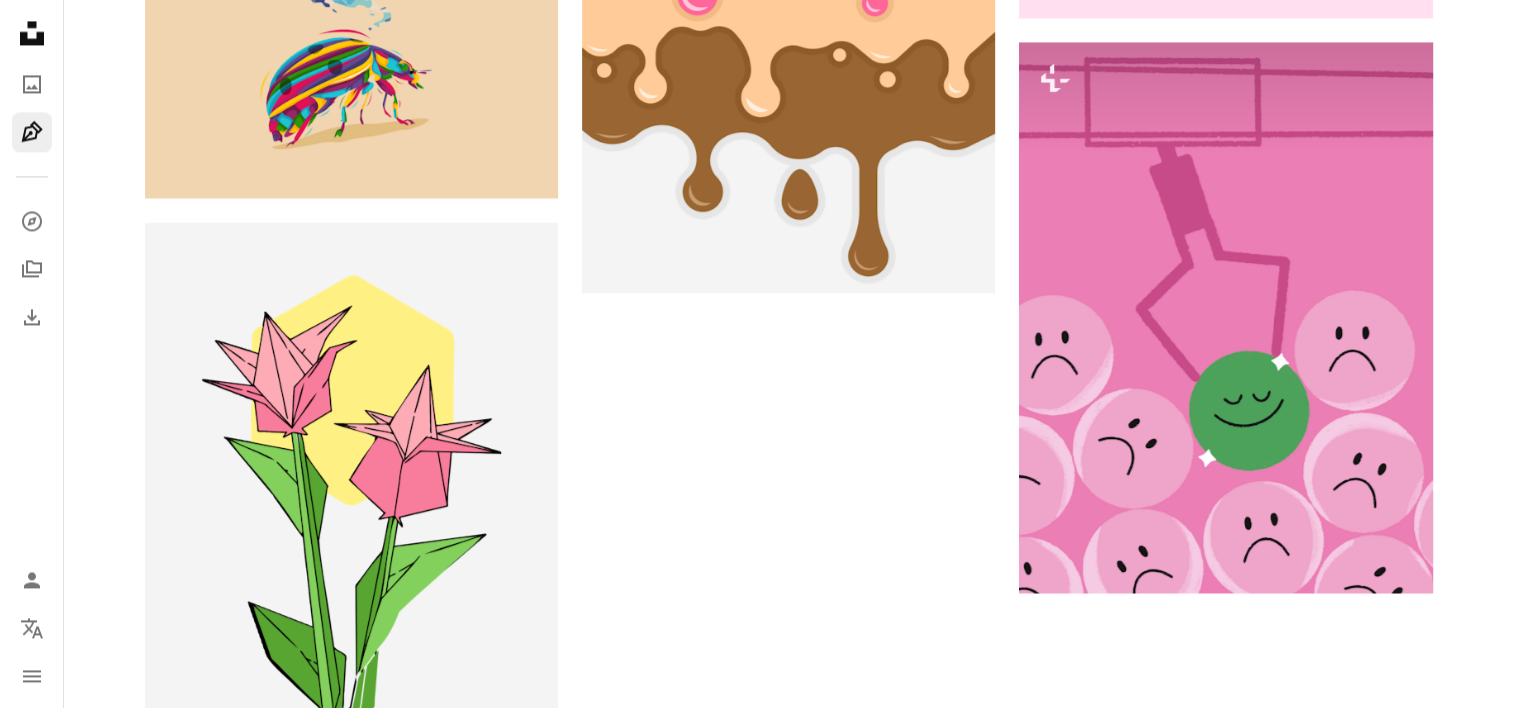 scroll, scrollTop: 0, scrollLeft: 0, axis: both 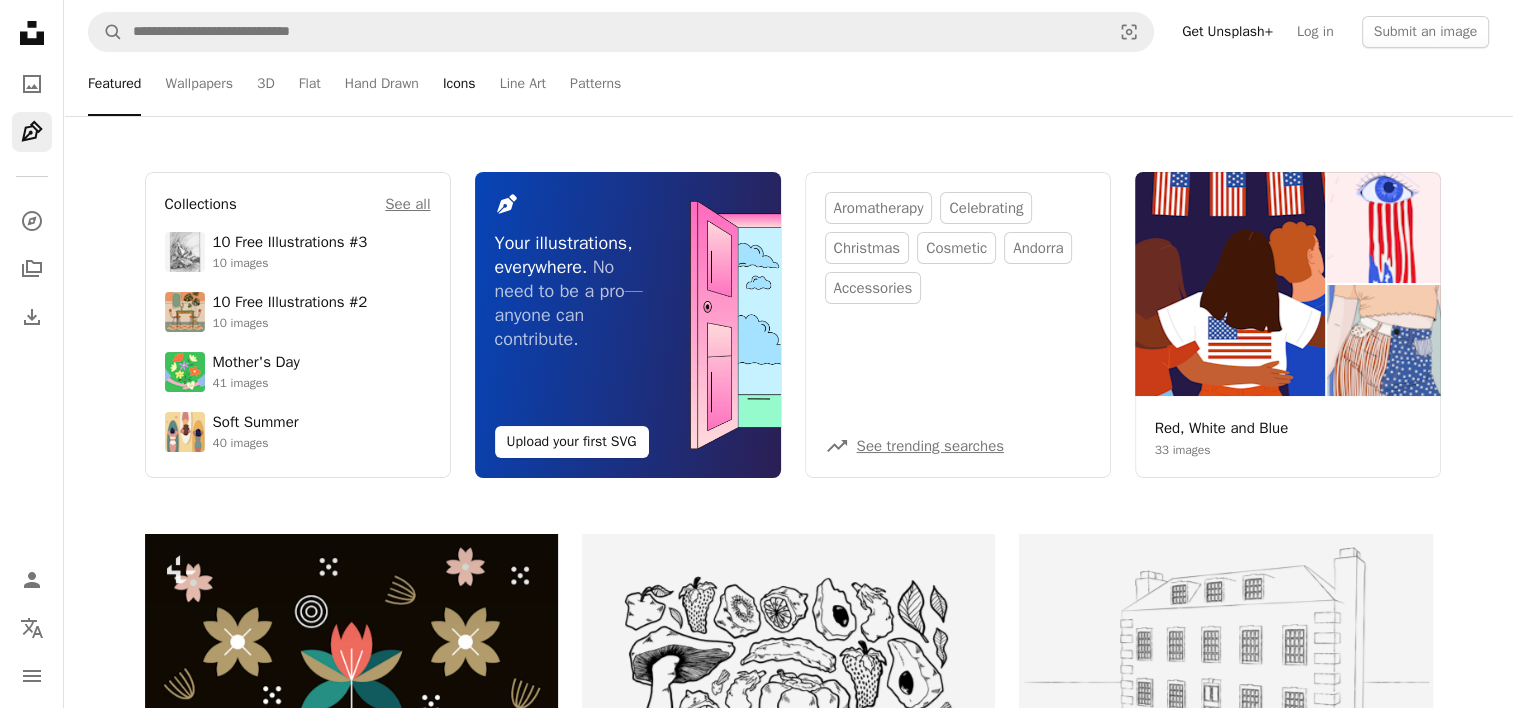 click on "Icons" at bounding box center (459, 84) 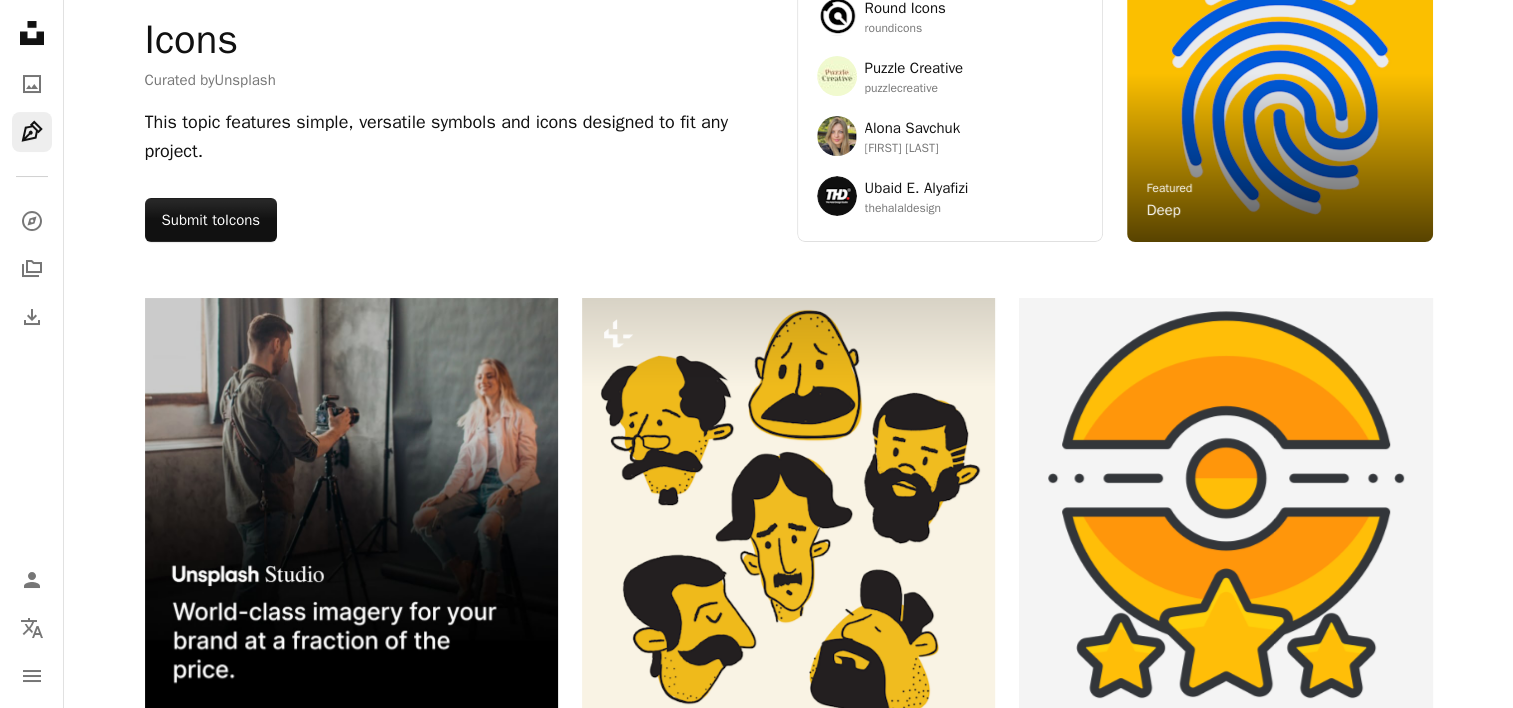 scroll, scrollTop: 0, scrollLeft: 0, axis: both 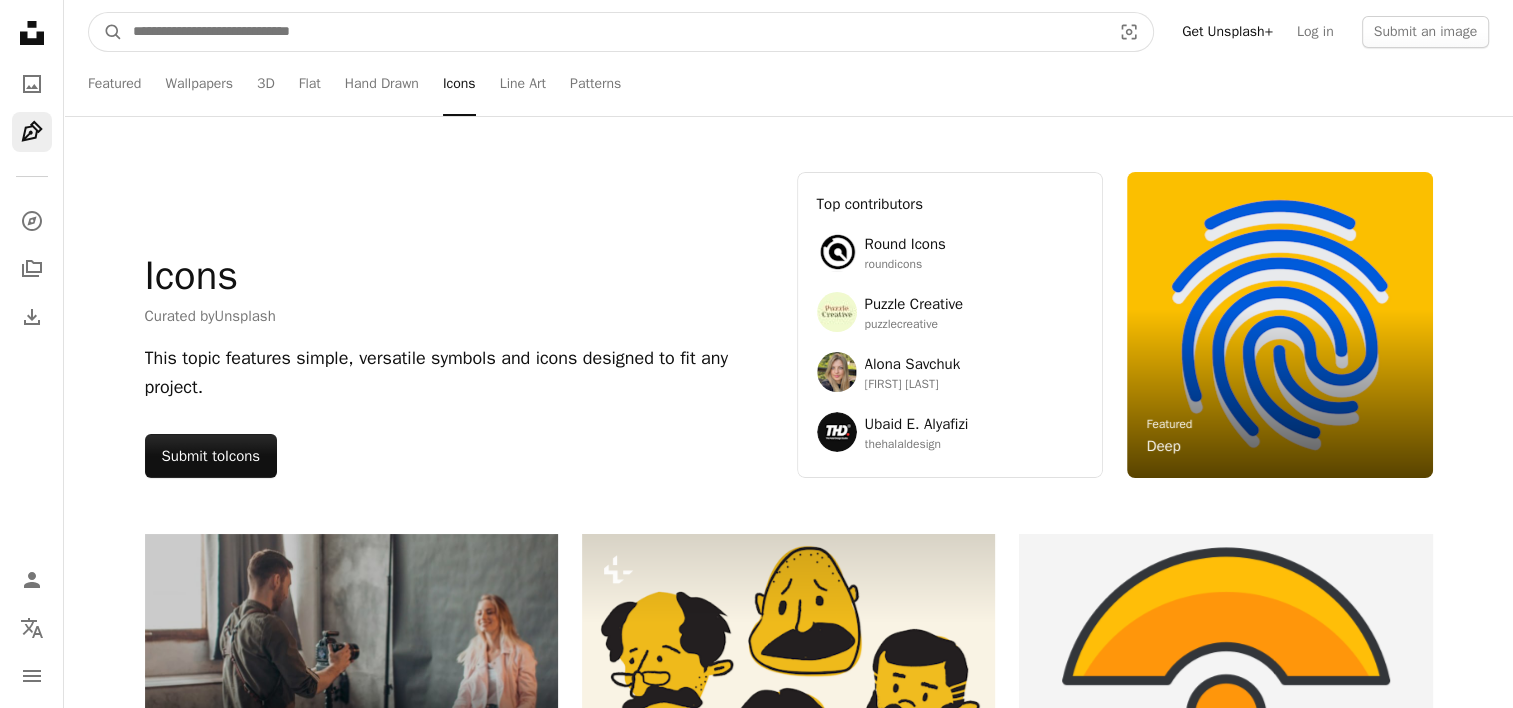 click at bounding box center (614, 32) 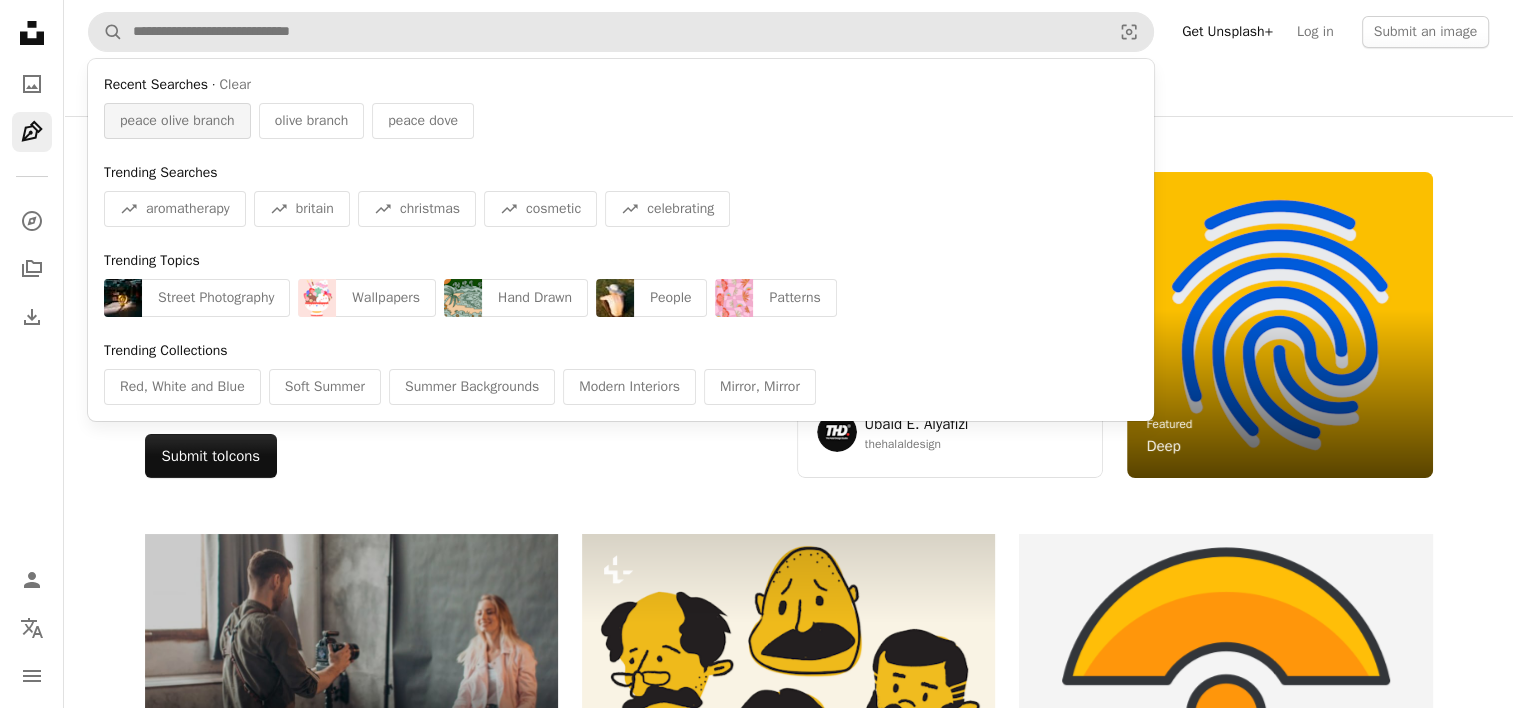 click on "peace olive branch" at bounding box center (177, 121) 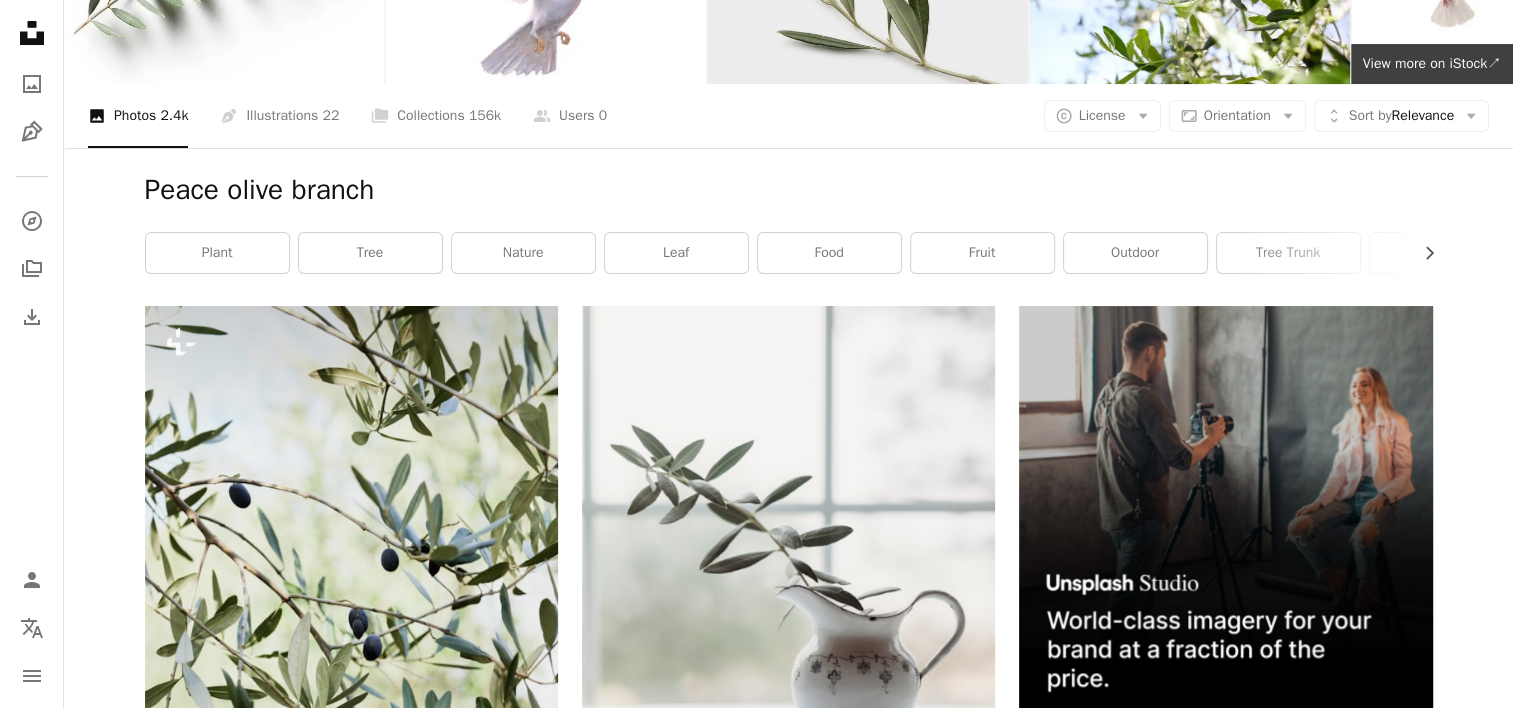 scroll, scrollTop: 0, scrollLeft: 0, axis: both 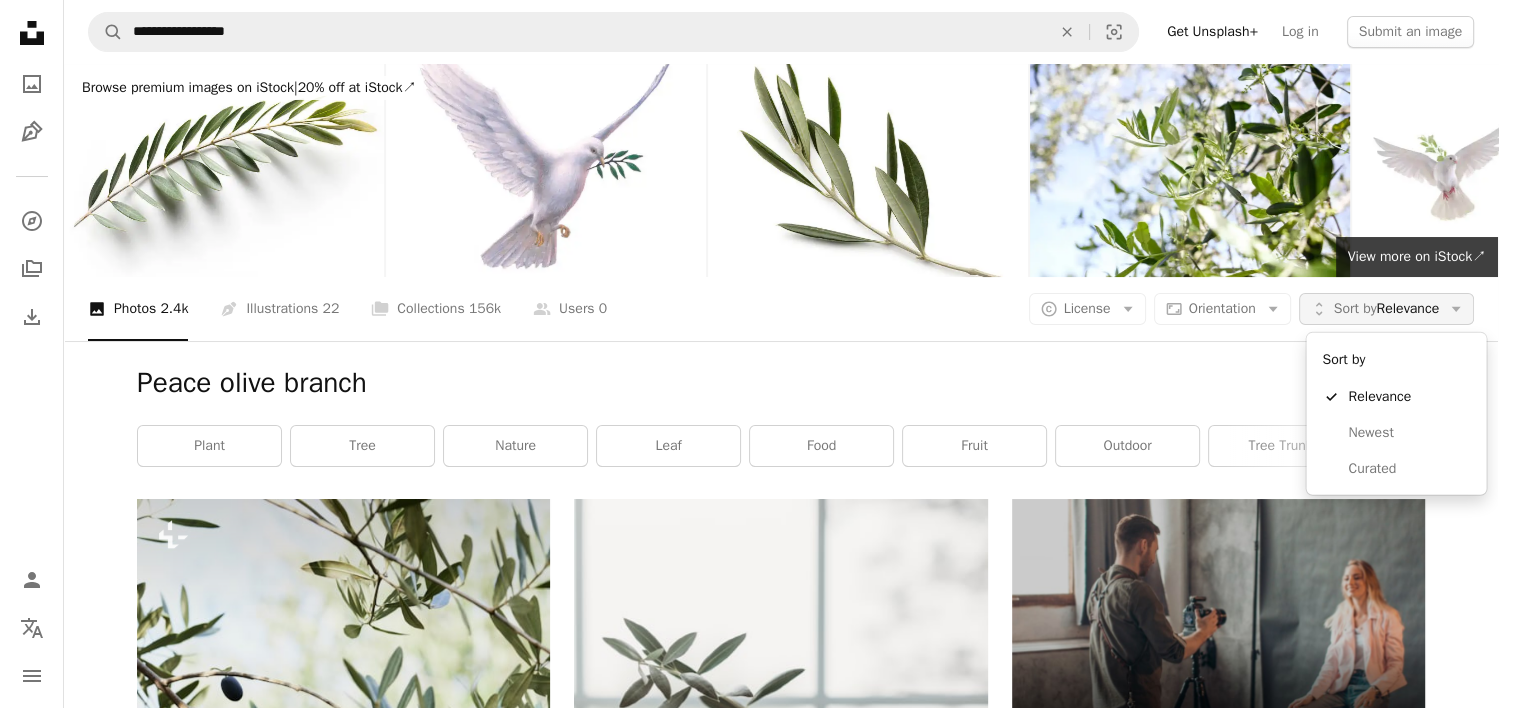 click on "Arrow down" 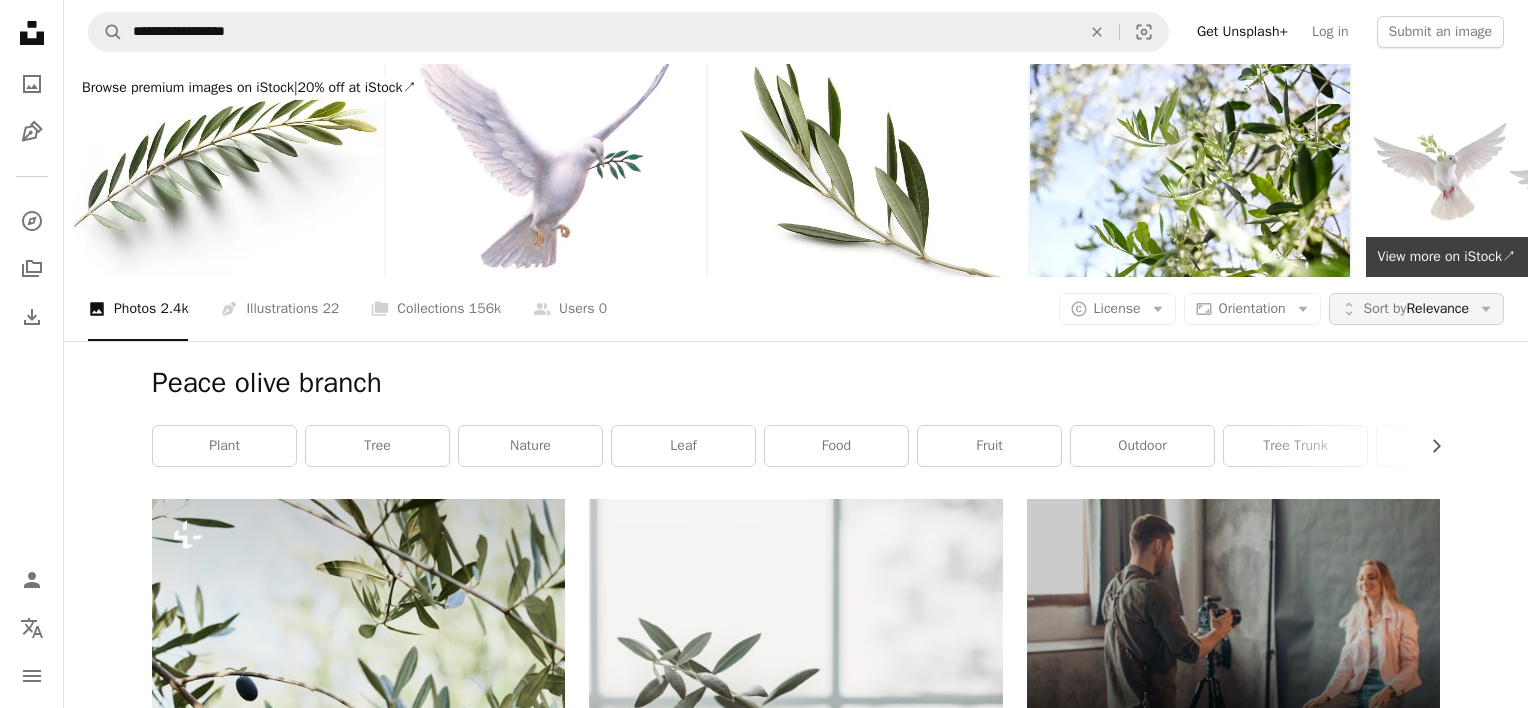 click on "Arrow down" 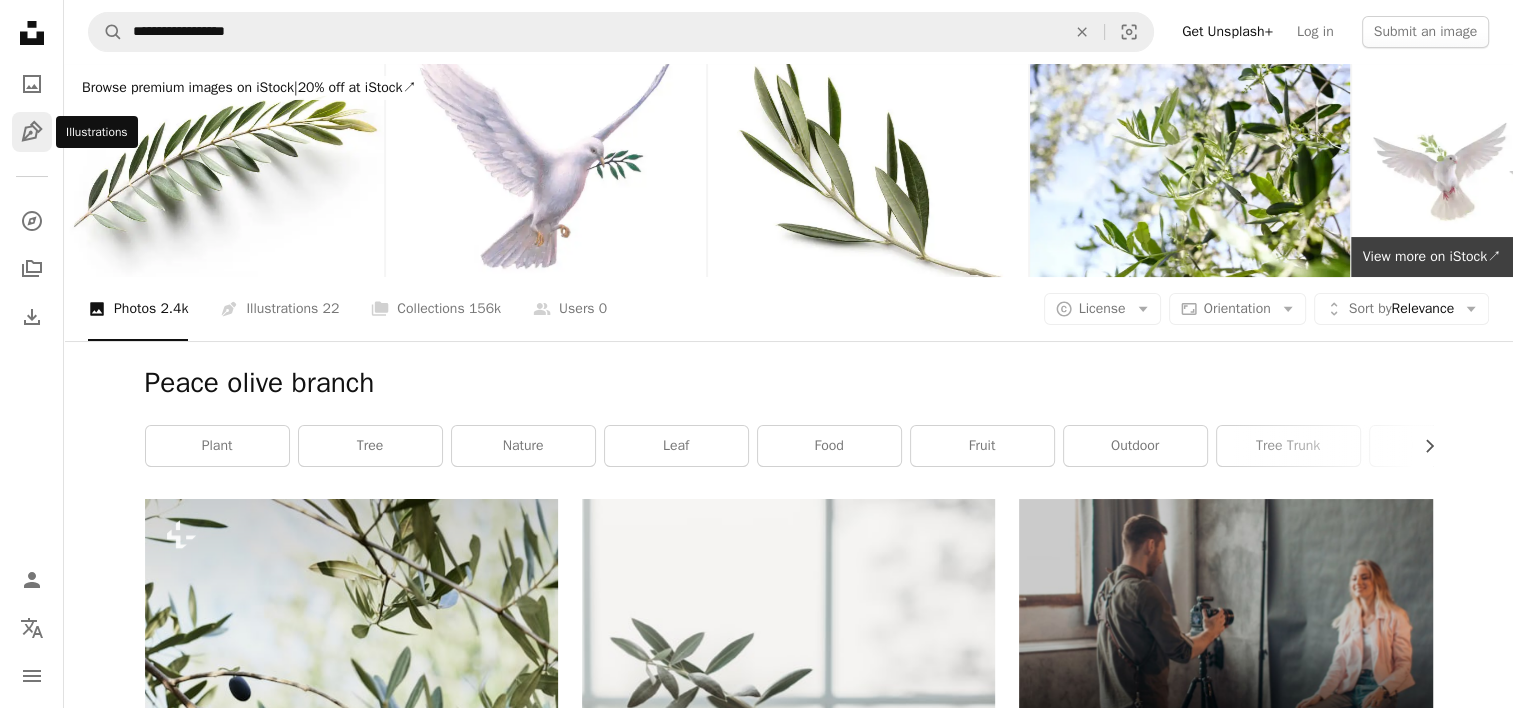 click 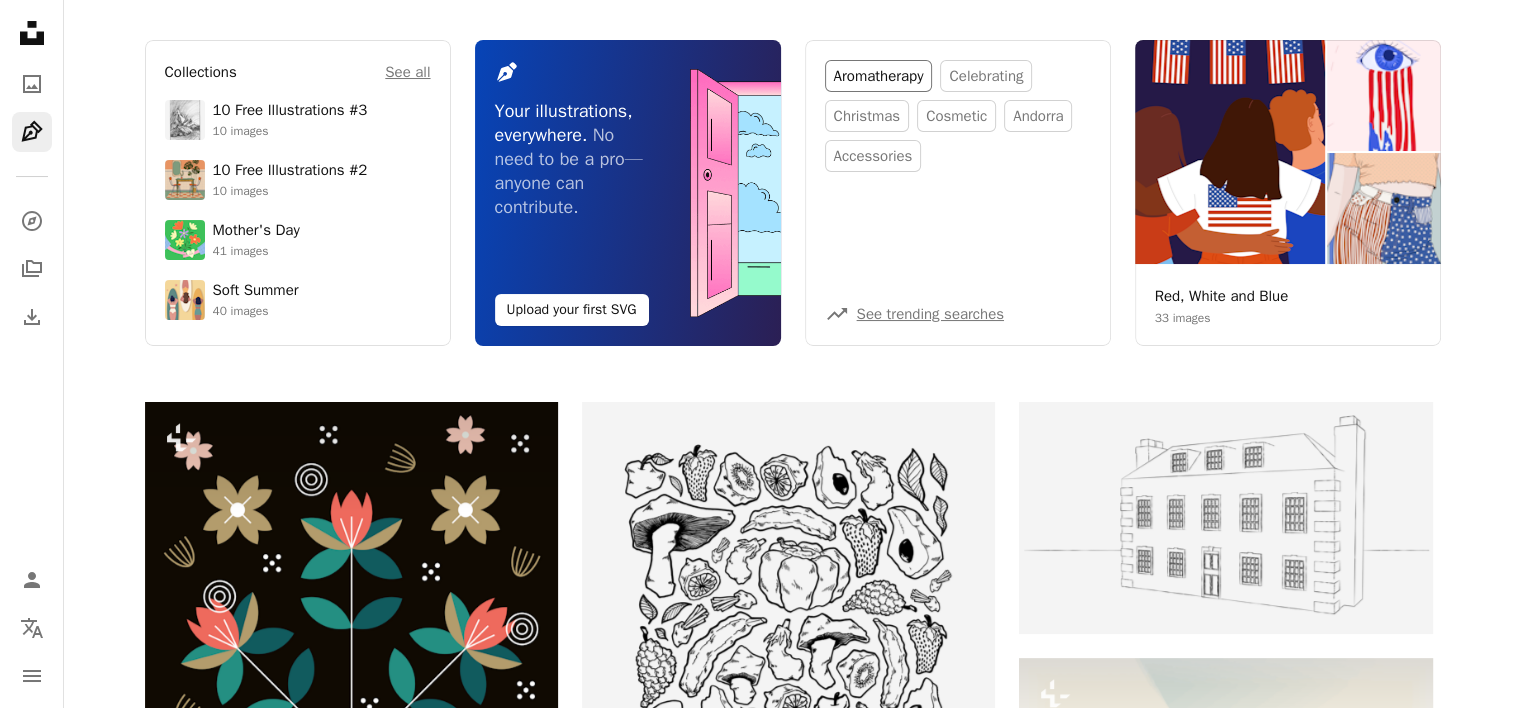 scroll, scrollTop: 0, scrollLeft: 0, axis: both 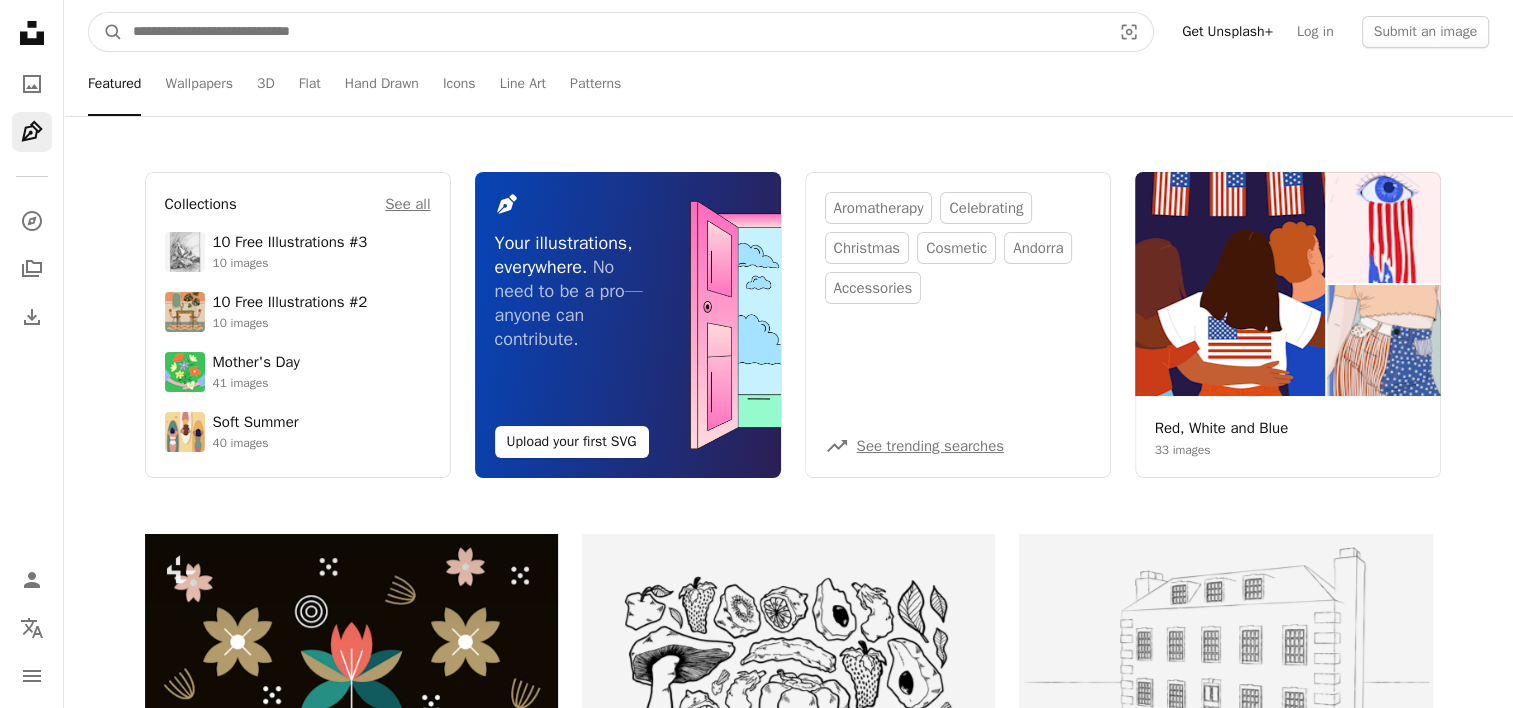 click at bounding box center [614, 32] 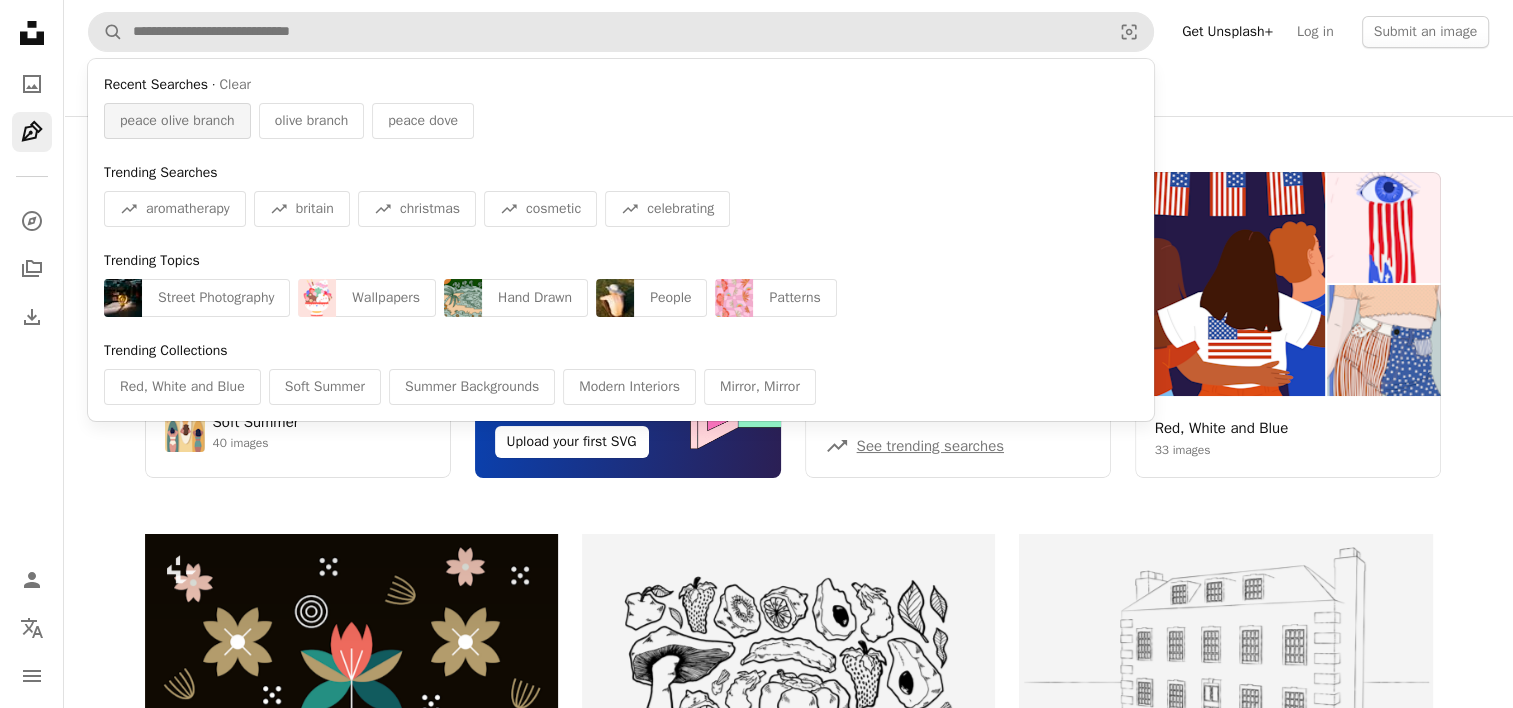 click on "peace olive branch" at bounding box center (177, 121) 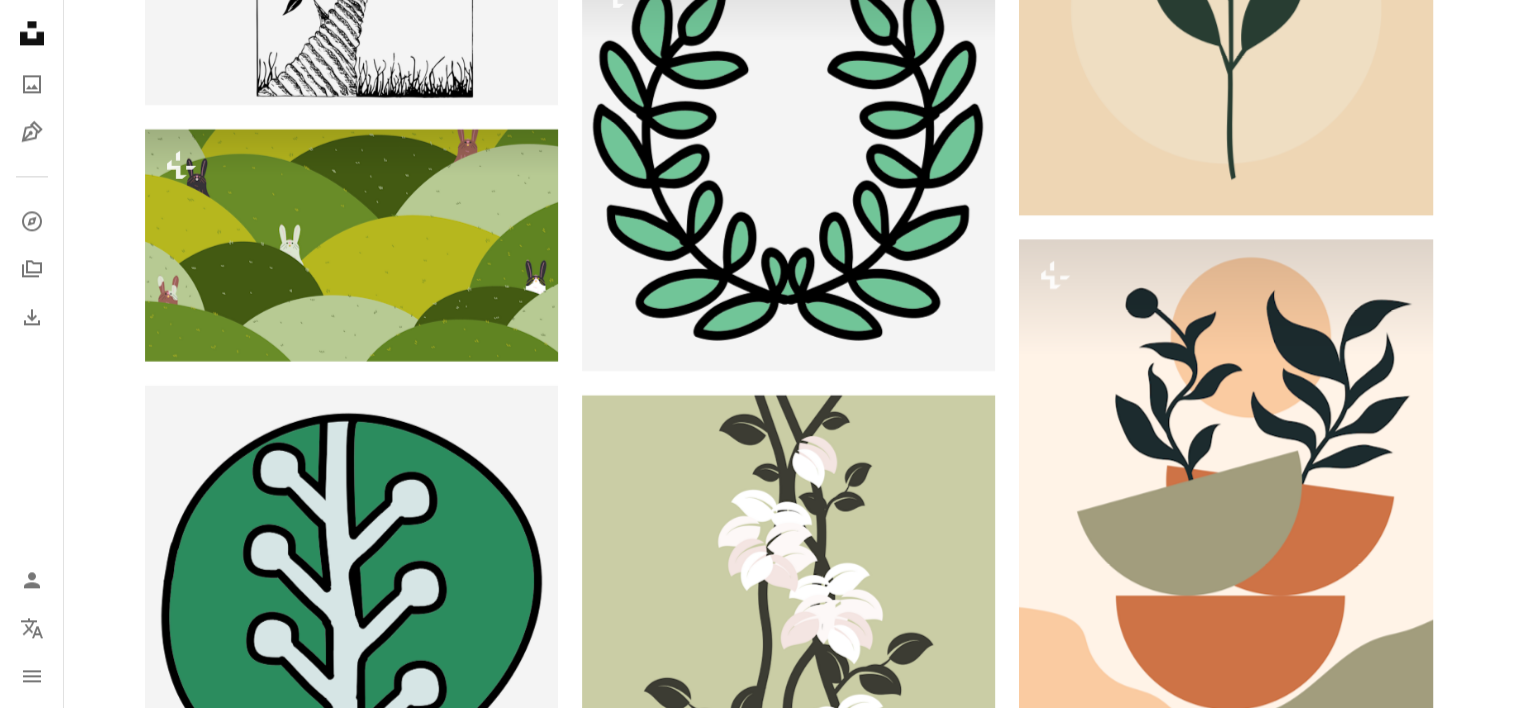 scroll, scrollTop: 10200, scrollLeft: 0, axis: vertical 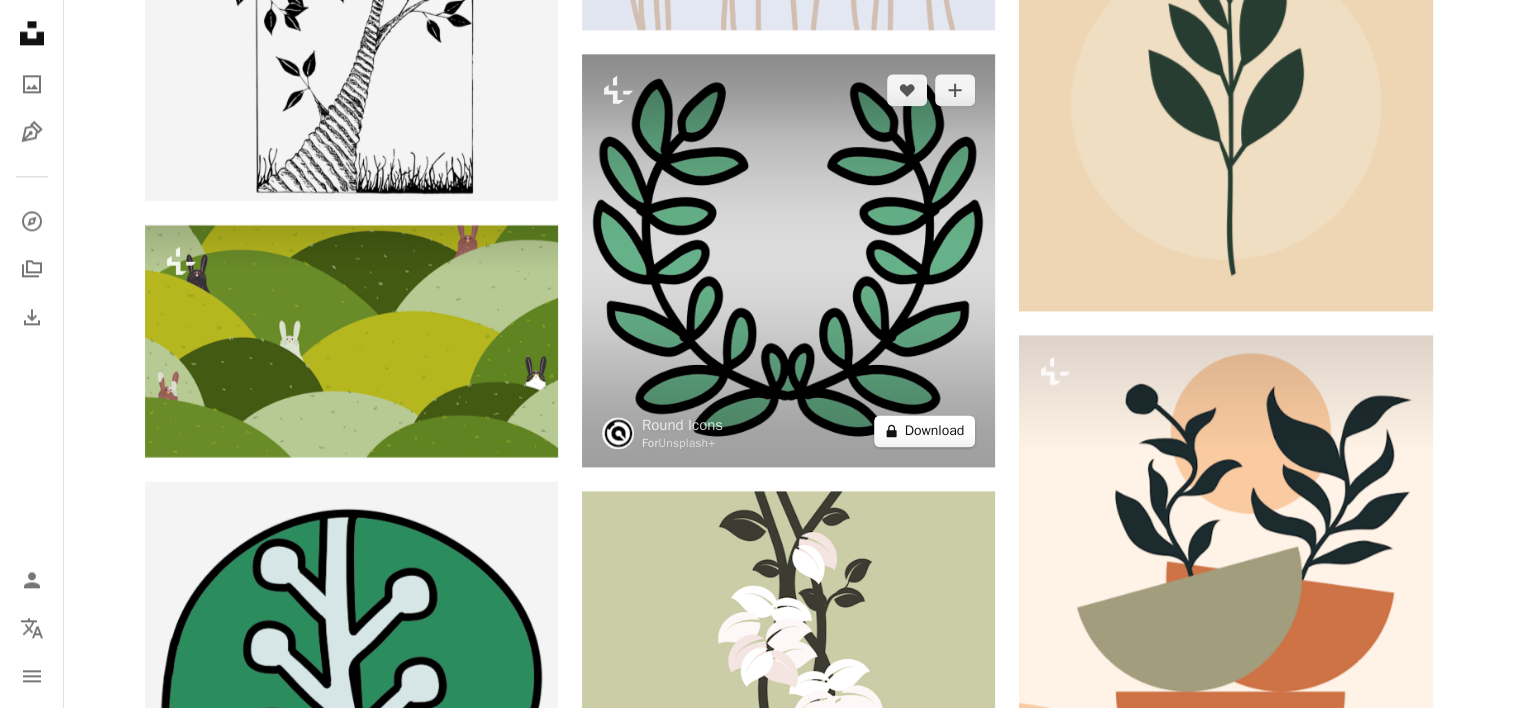 click on "A lock Download" at bounding box center [925, 431] 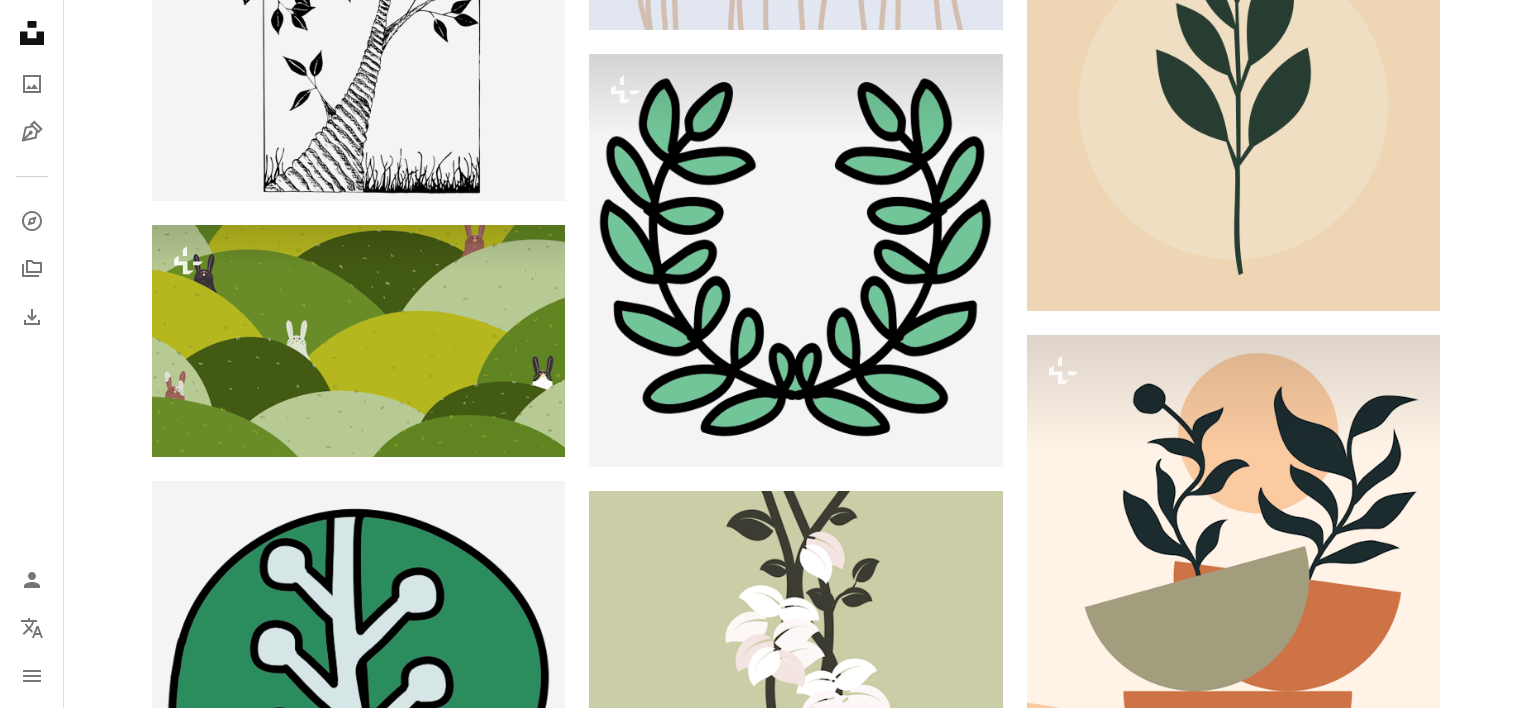 click on "An X shape Premium, ready to use images. Get unlimited access. A plus sign Members-only content added monthly A plus sign Unlimited royalty-free downloads A plus sign Illustrations  New A plus sign Enhanced legal protections yearly 65%  off monthly $20   $7 USD per month * Get  Unsplash+ * When paid annually, billed upfront  $84 Taxes where applicable. Renews automatically. Cancel anytime." at bounding box center [764, 8383] 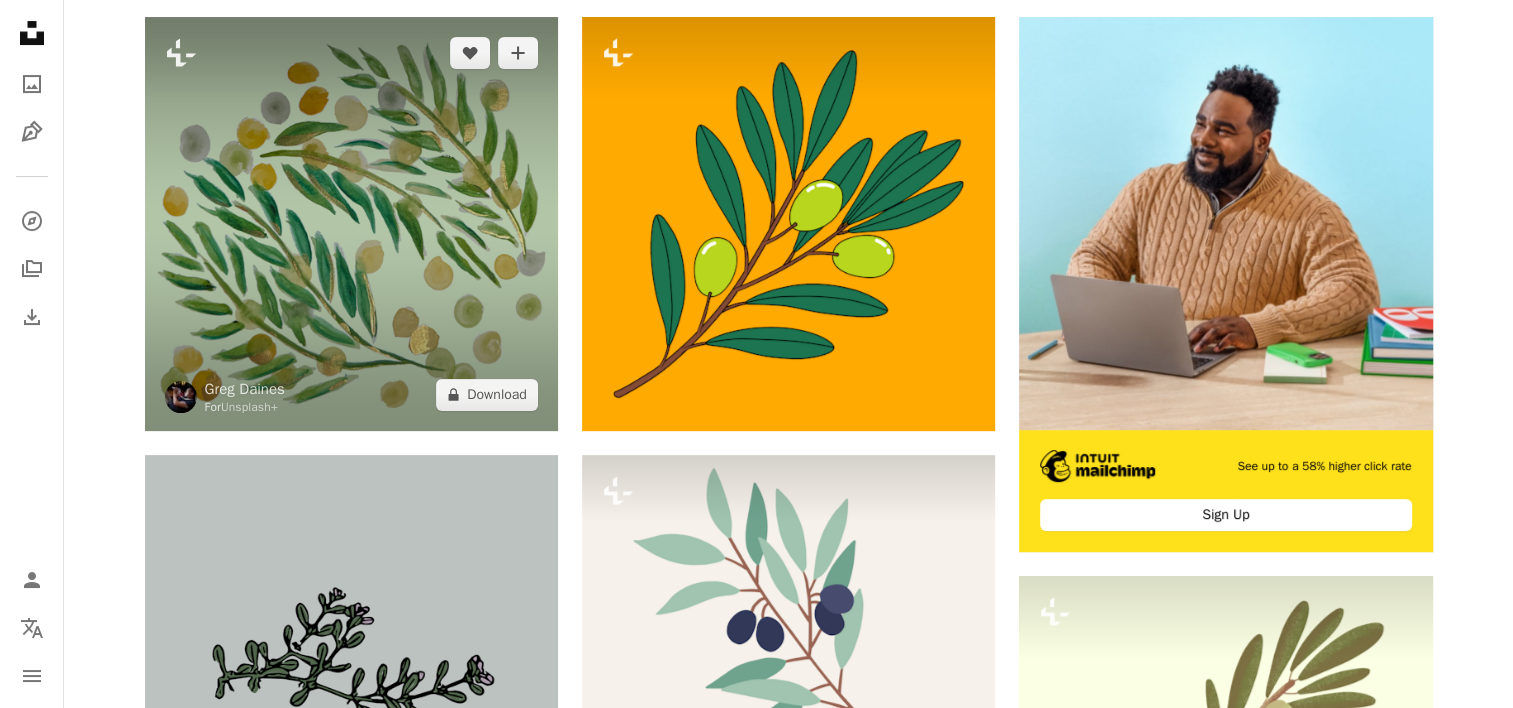 scroll, scrollTop: 400, scrollLeft: 0, axis: vertical 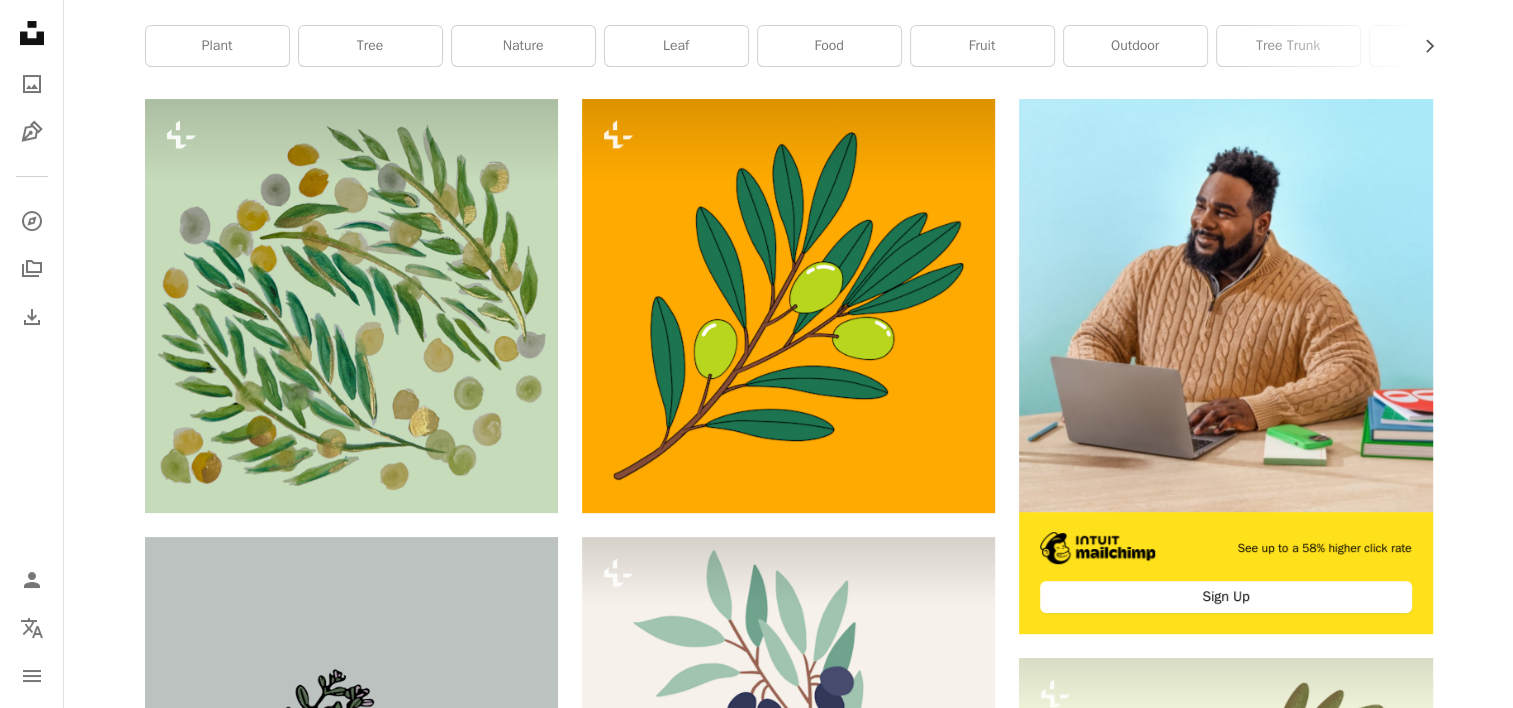 click on "Unsplash logo Unsplash Home" 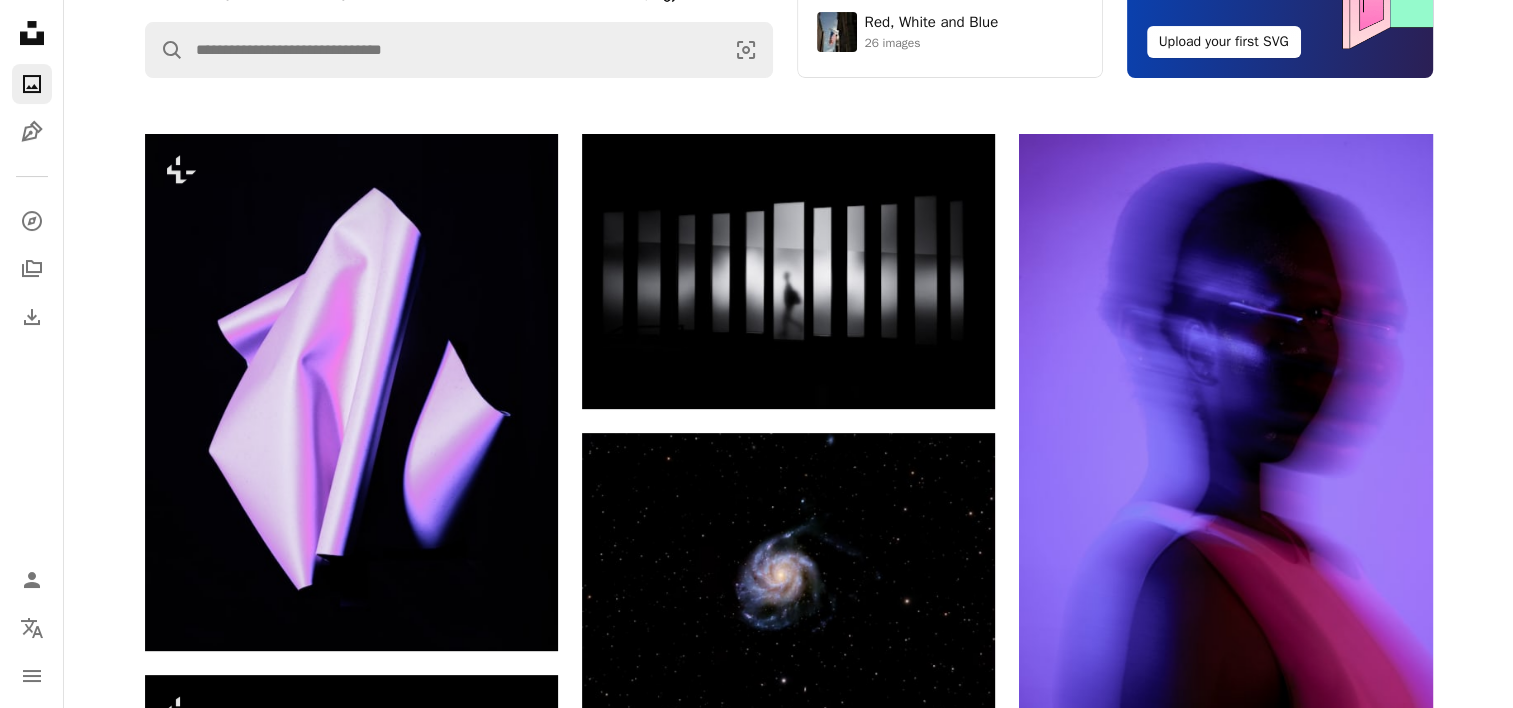 scroll, scrollTop: 0, scrollLeft: 0, axis: both 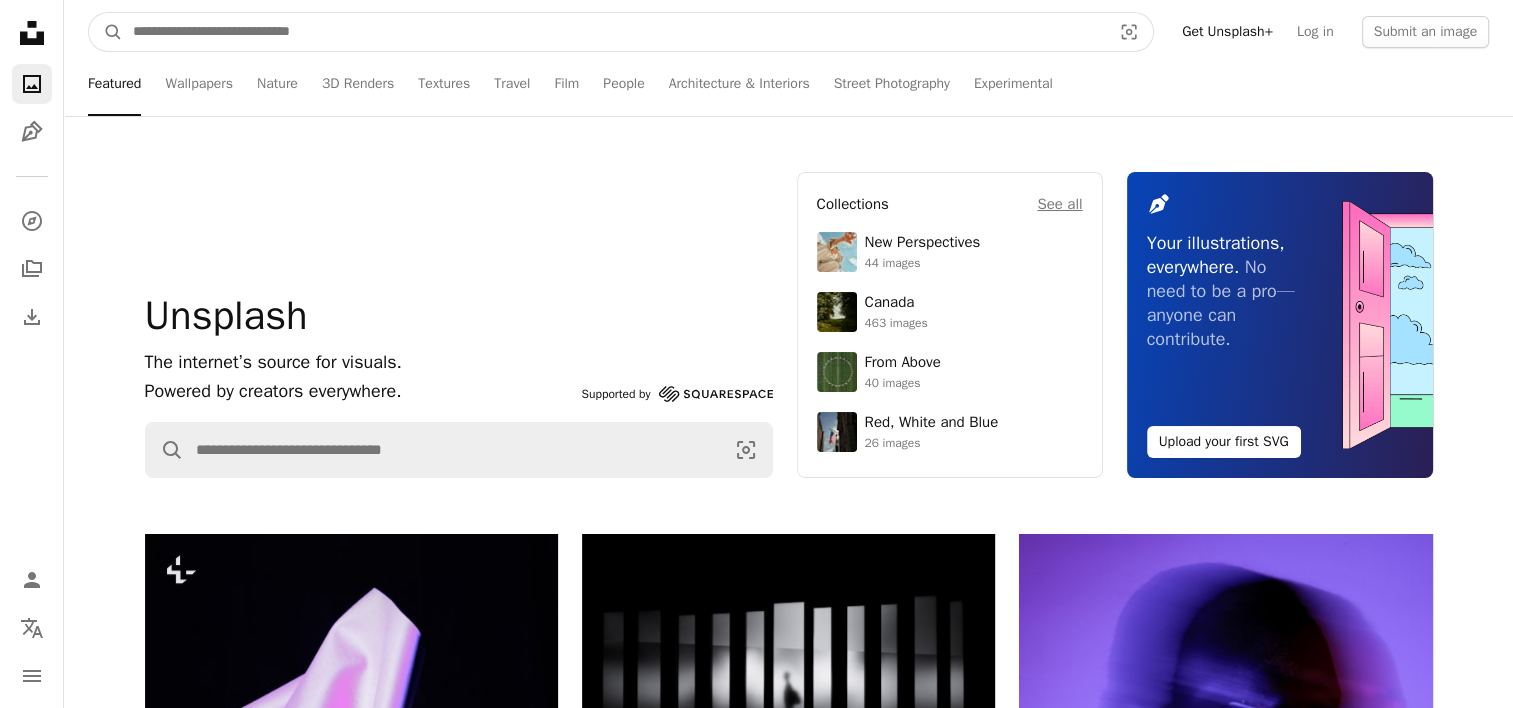 click at bounding box center [614, 32] 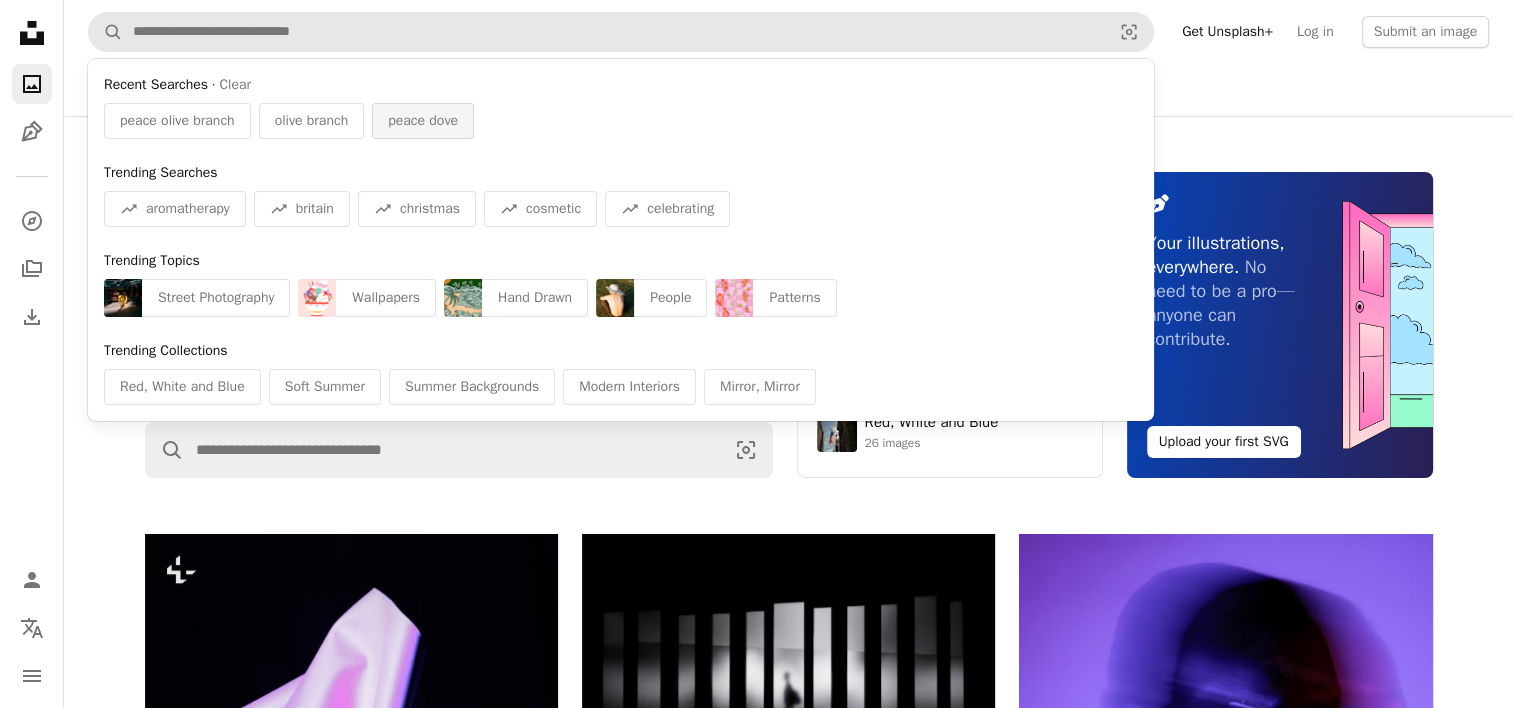 click on "peace dove" at bounding box center (423, 121) 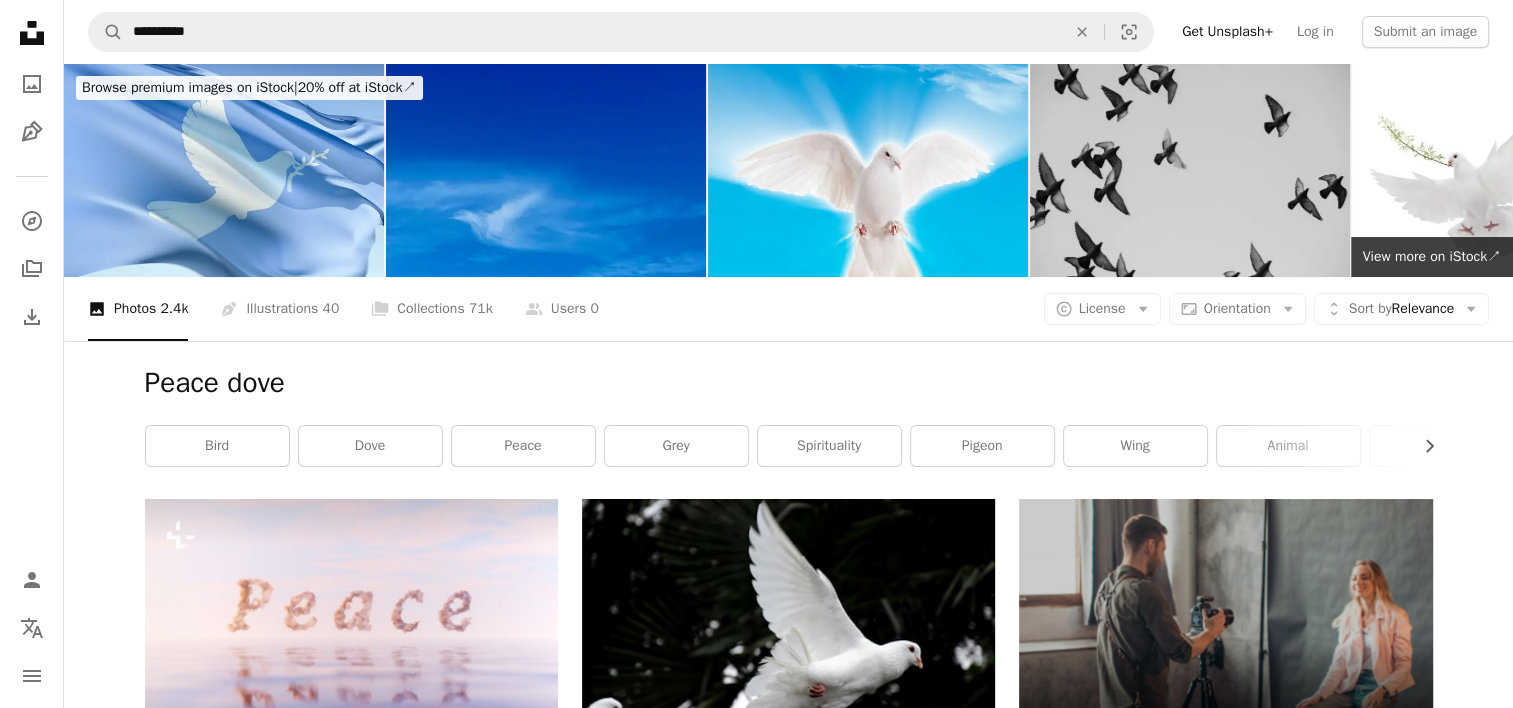 scroll, scrollTop: 68, scrollLeft: 0, axis: vertical 